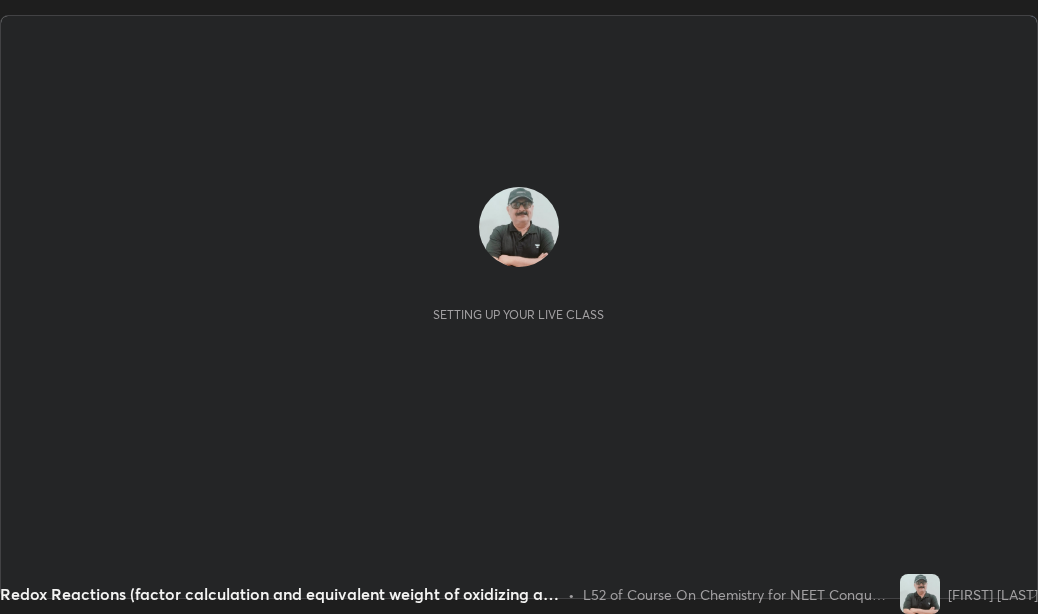 scroll, scrollTop: 0, scrollLeft: 0, axis: both 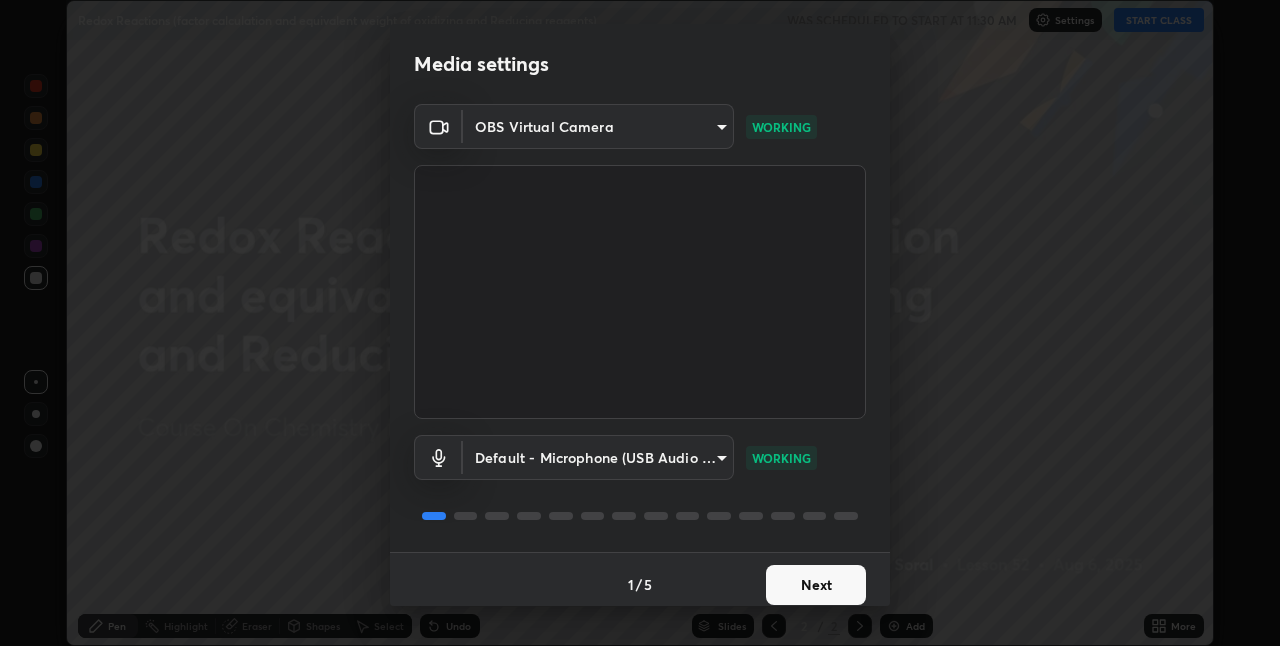 click on "Next" at bounding box center [816, 585] 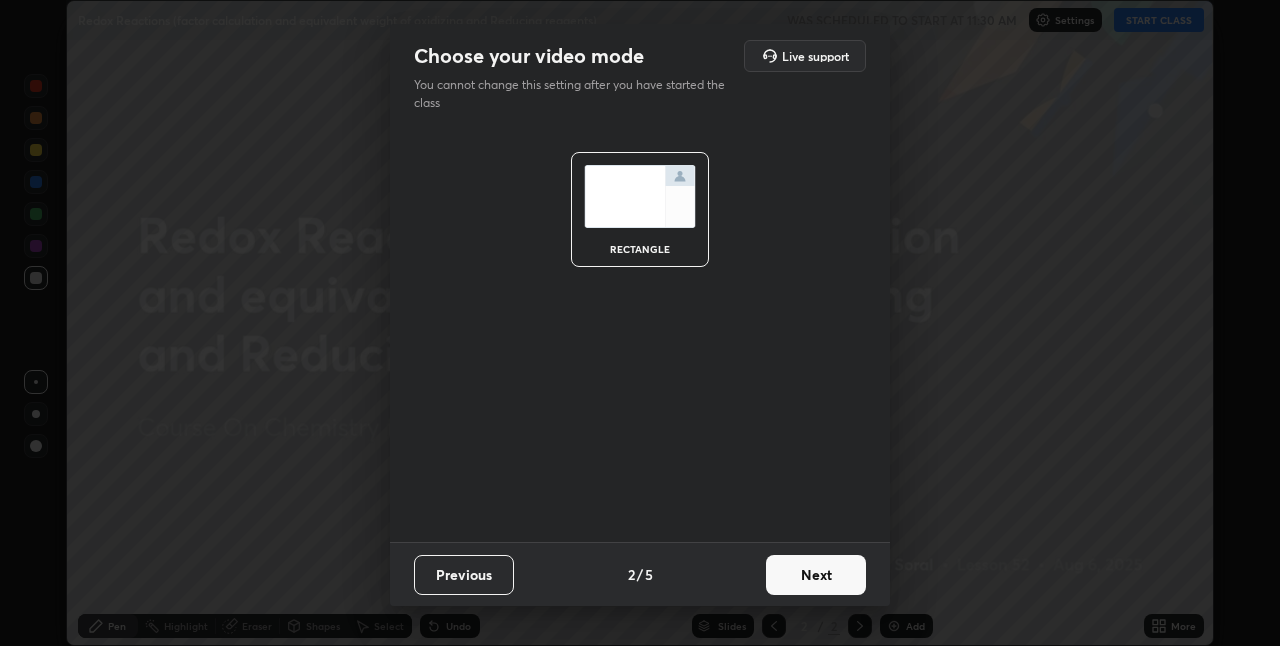 click on "Next" at bounding box center [816, 575] 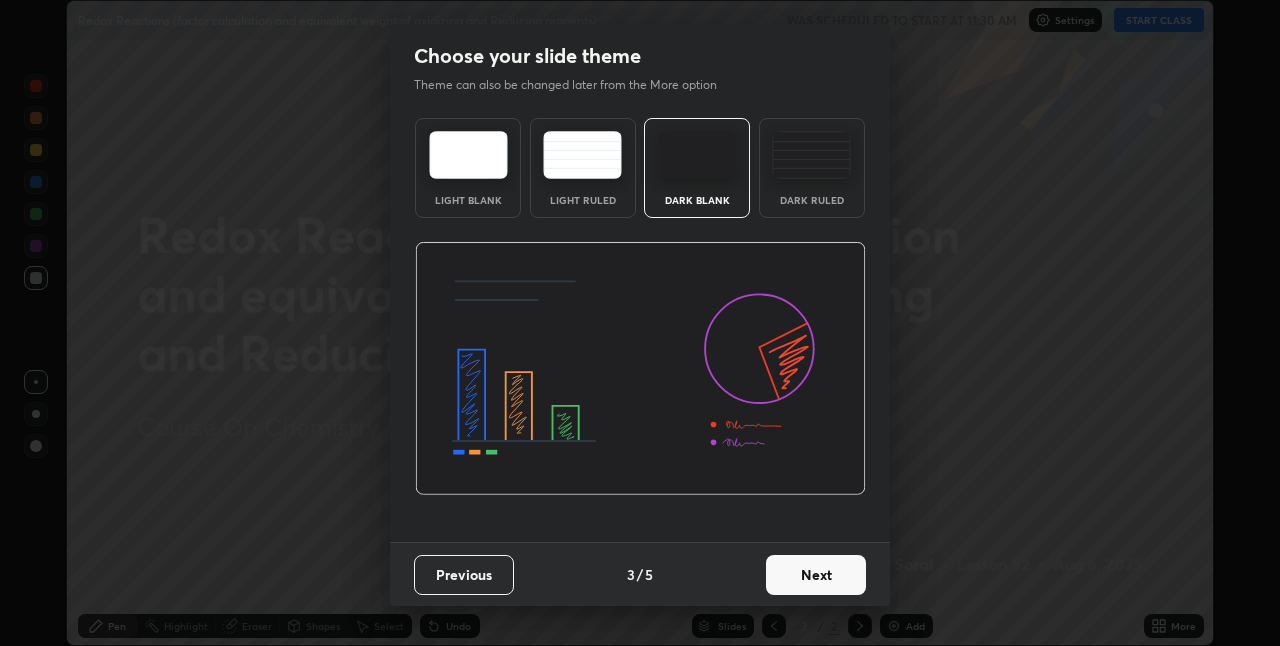 click on "Next" at bounding box center (816, 575) 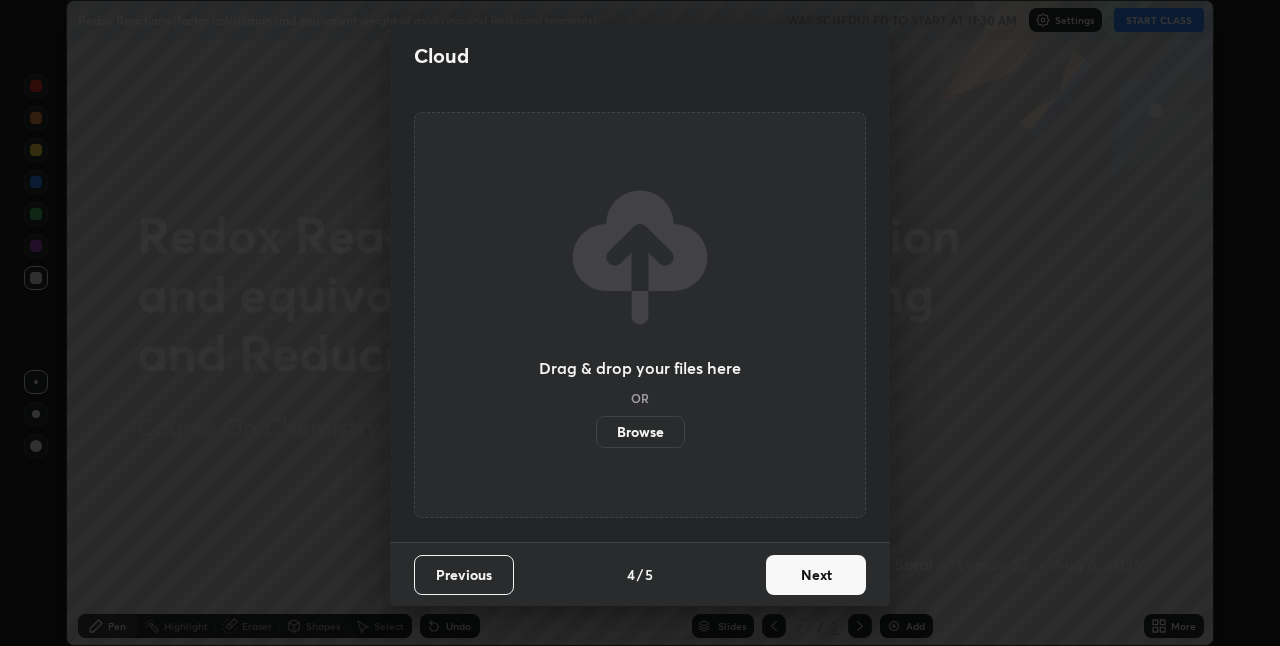 click on "Next" at bounding box center [816, 575] 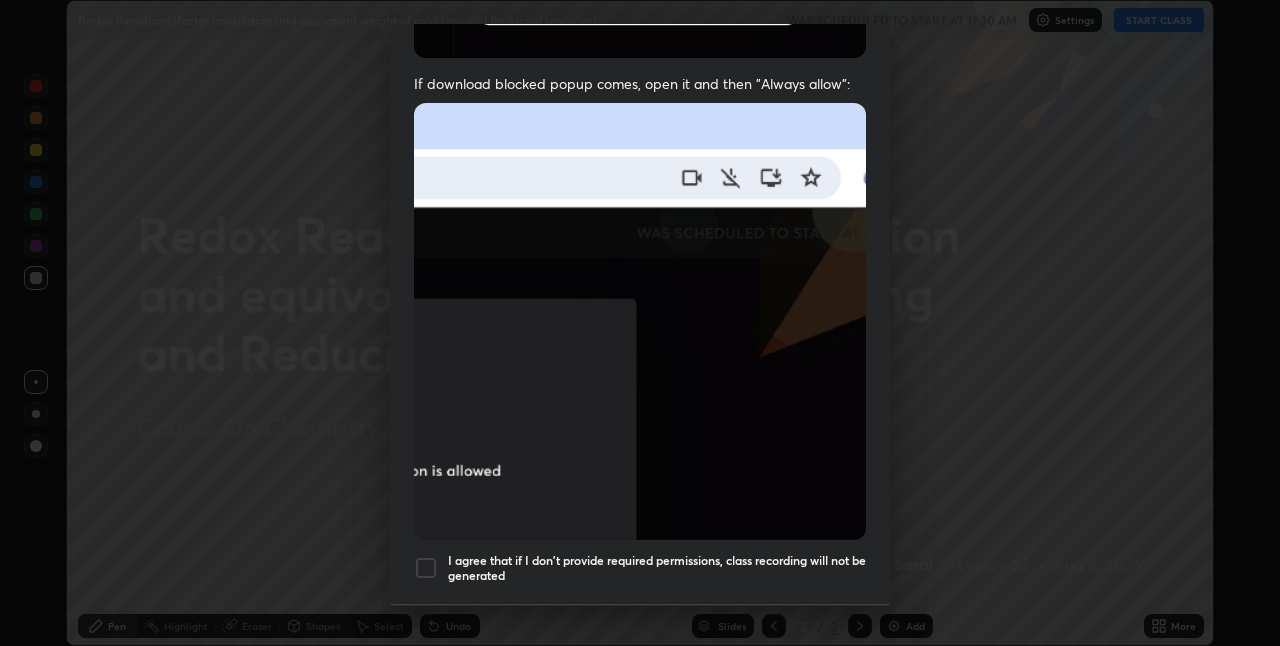 scroll, scrollTop: 418, scrollLeft: 0, axis: vertical 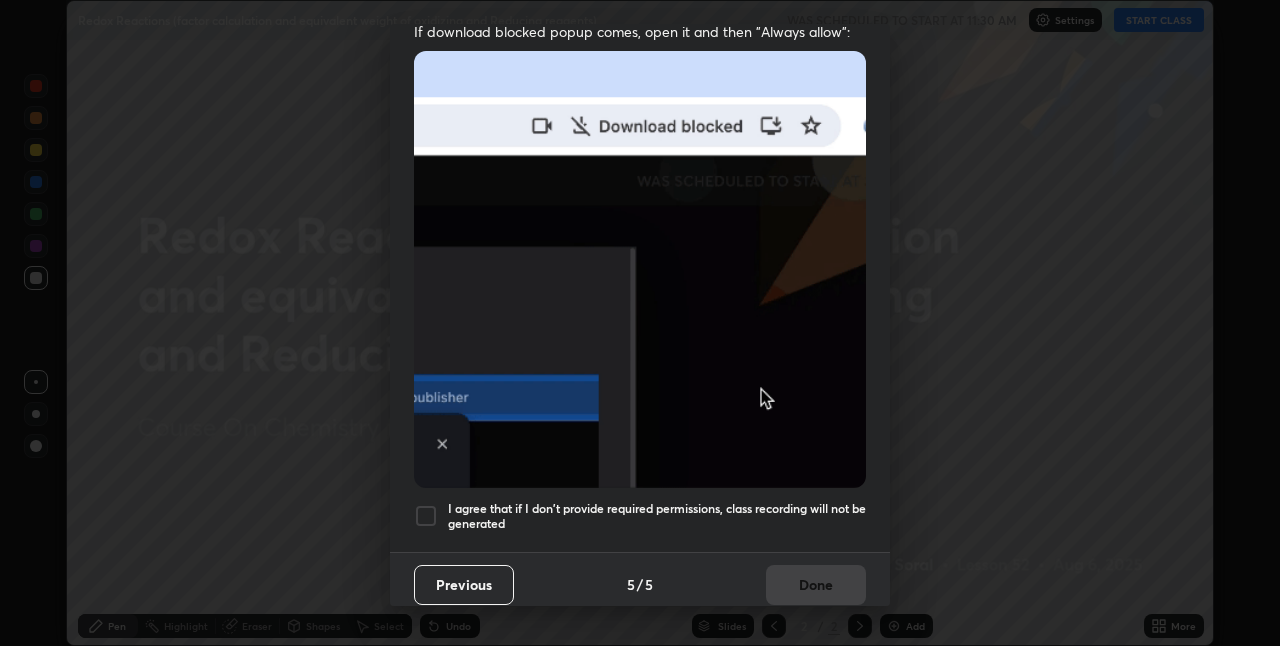 click at bounding box center [426, 516] 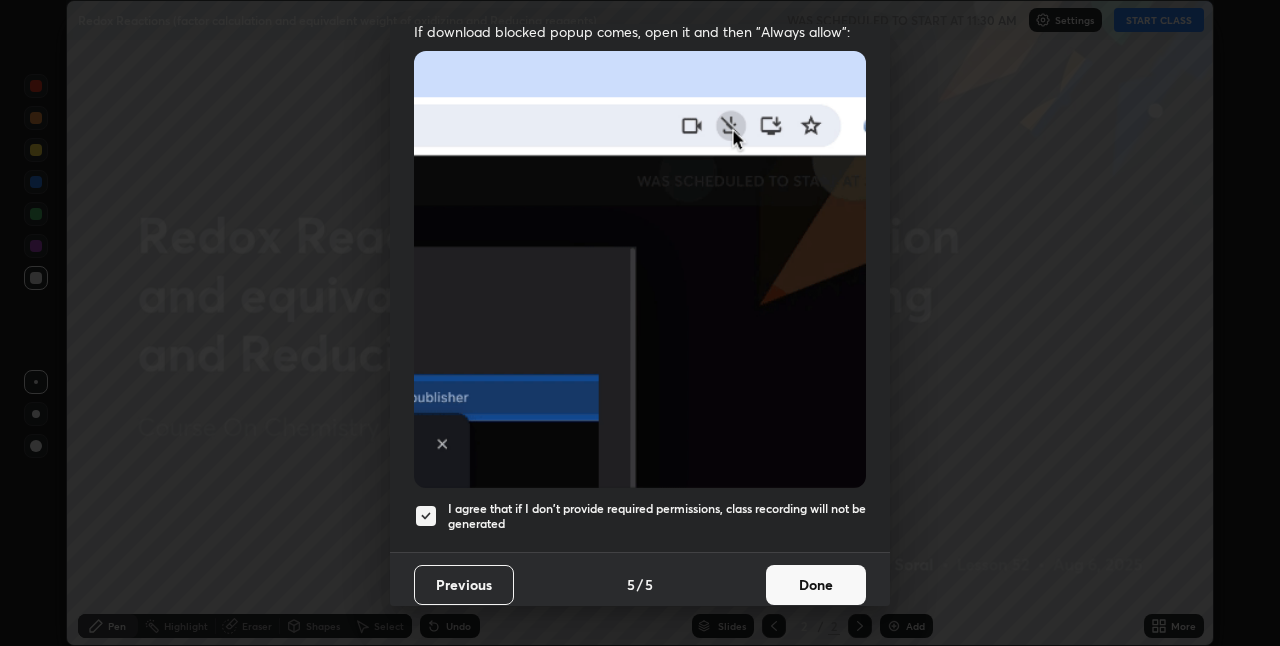 click on "Done" at bounding box center (816, 585) 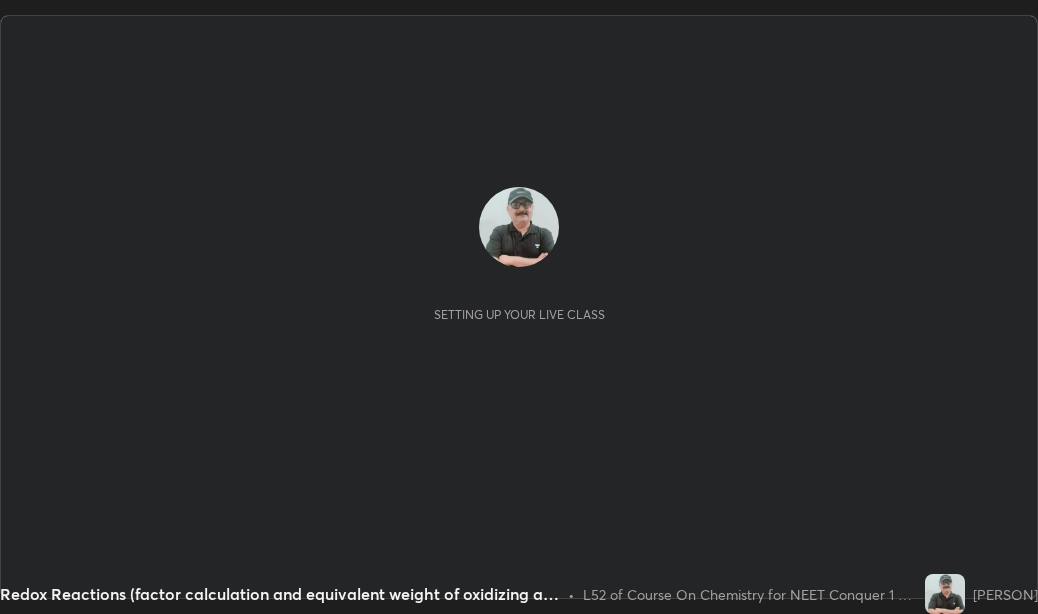 scroll, scrollTop: 0, scrollLeft: 0, axis: both 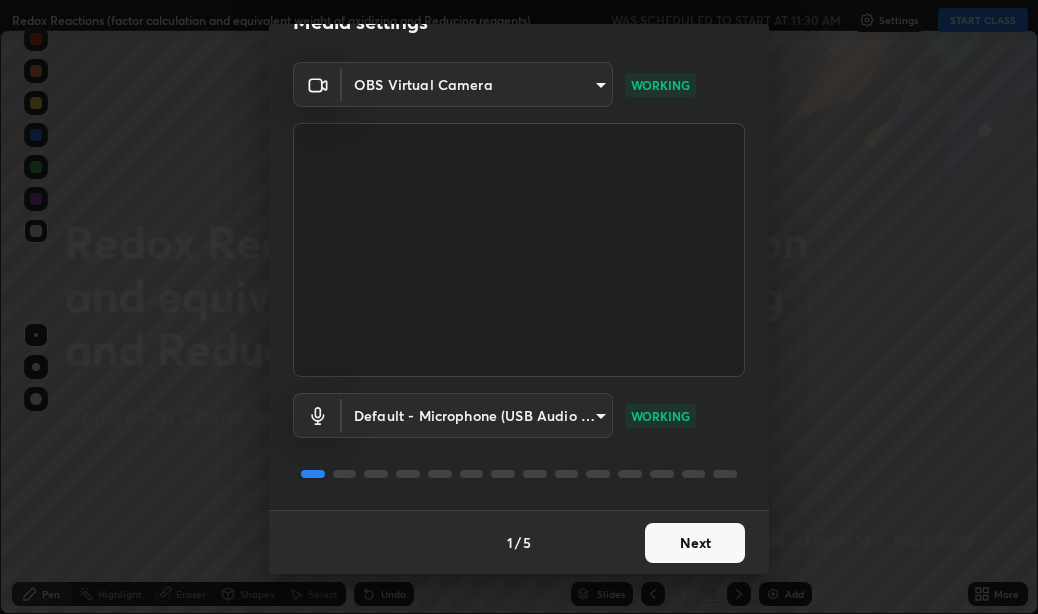 click on "Next" at bounding box center (695, 543) 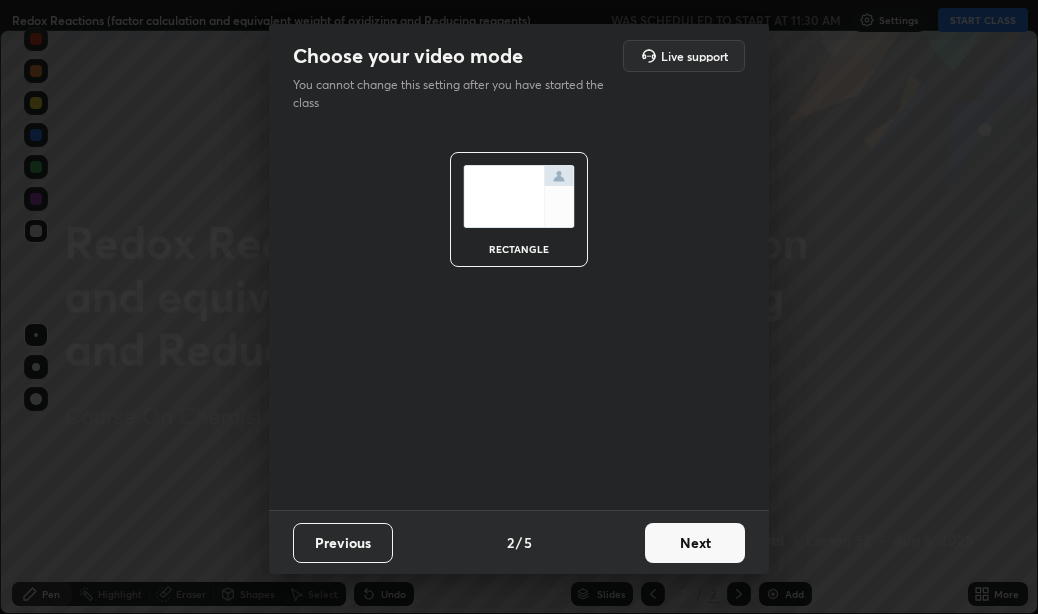 click on "Next" at bounding box center (695, 543) 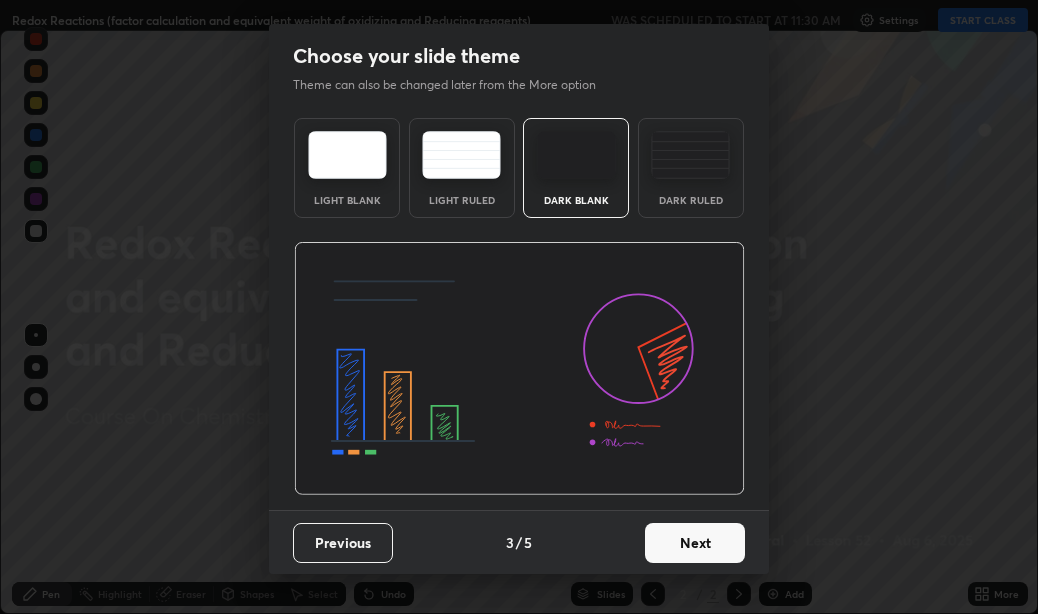 click on "Next" at bounding box center (695, 543) 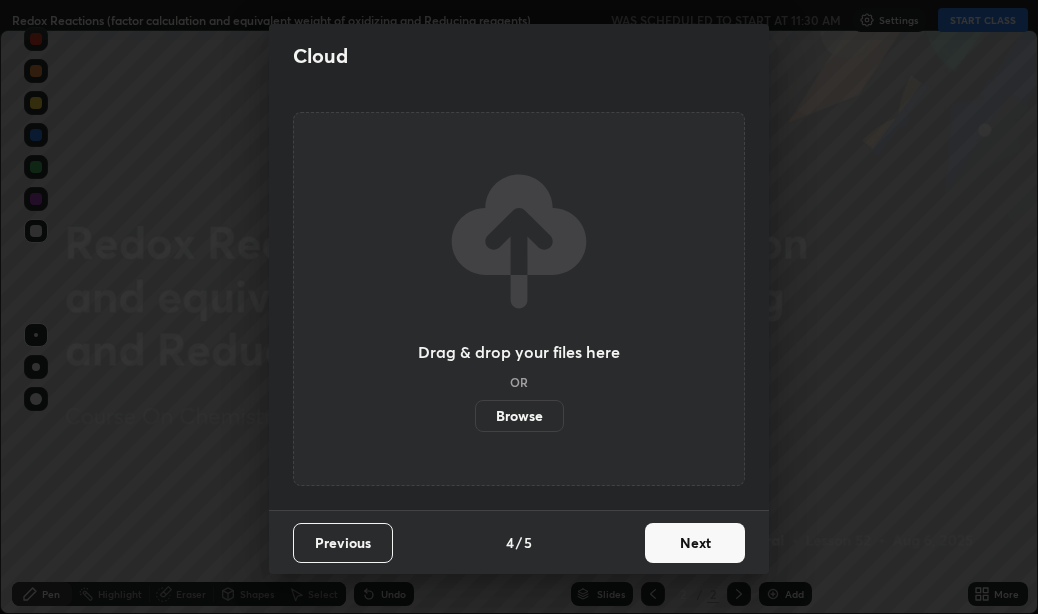 click on "Next" at bounding box center (695, 543) 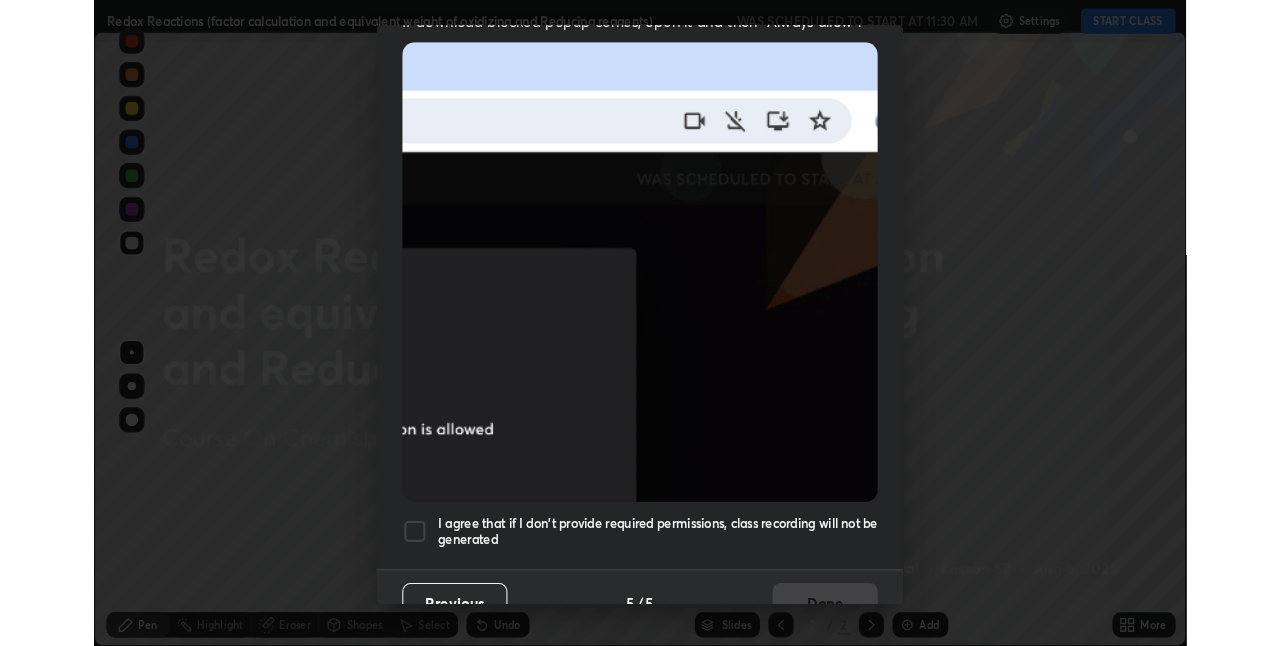 scroll, scrollTop: 450, scrollLeft: 0, axis: vertical 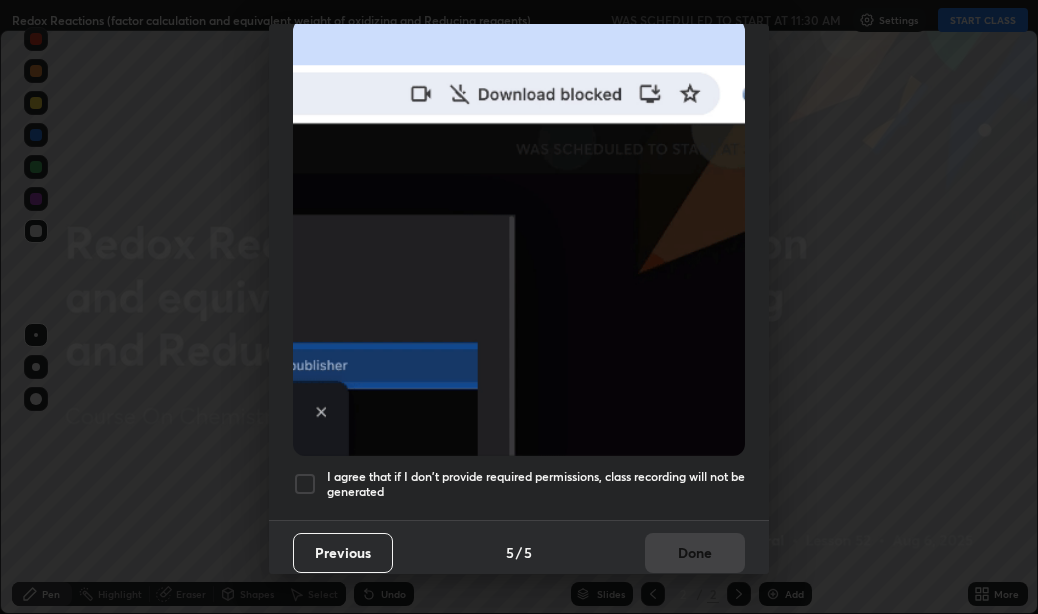 click at bounding box center (305, 484) 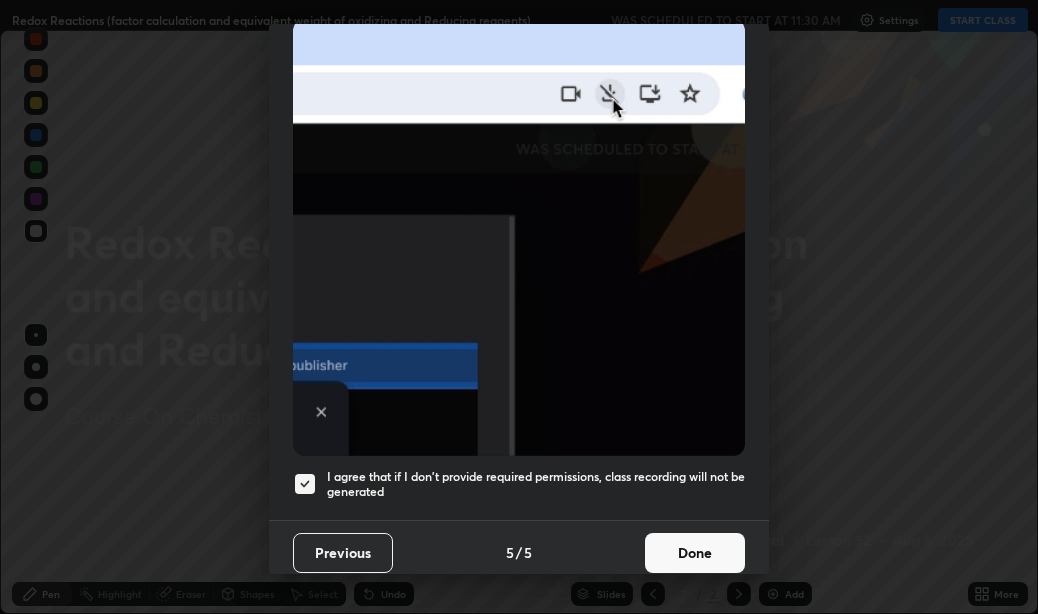 click on "Done" at bounding box center [695, 553] 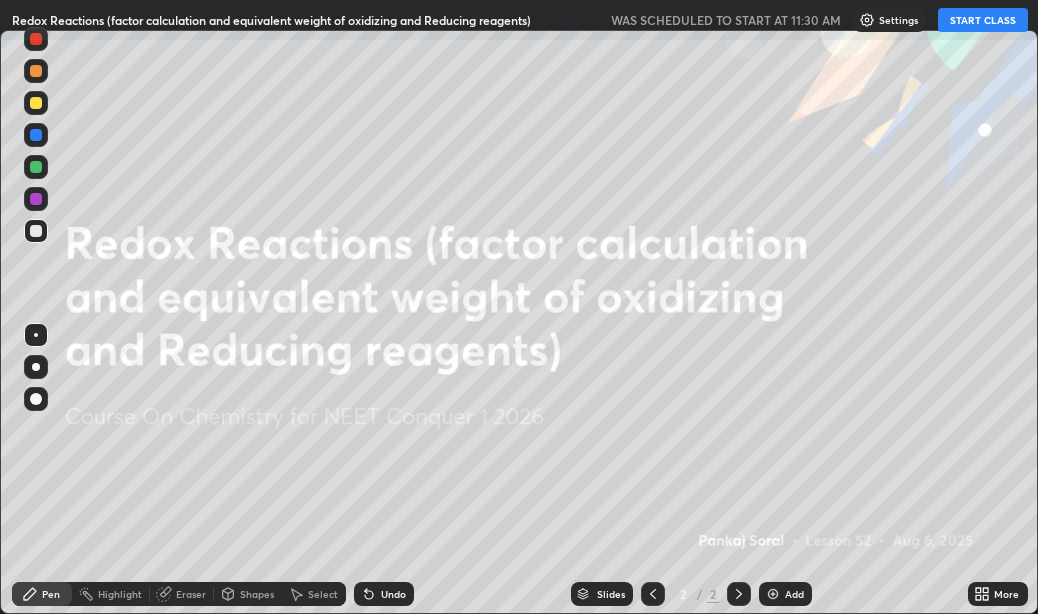 click on "START CLASS" at bounding box center [983, 20] 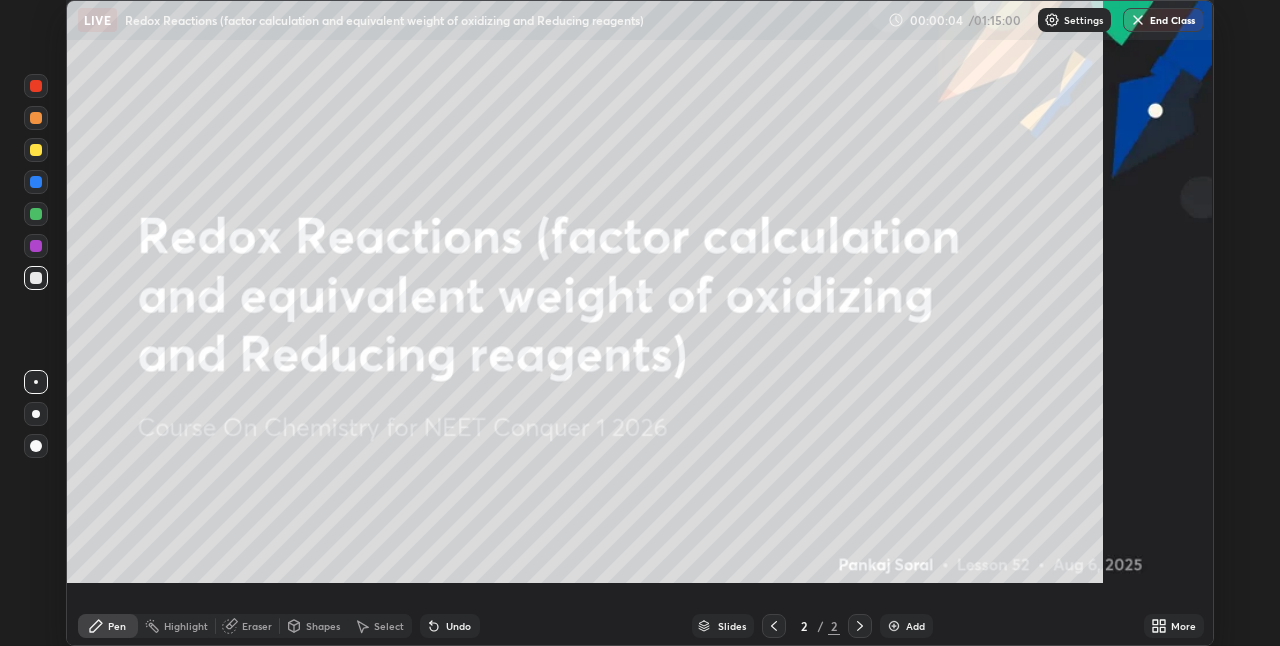 scroll, scrollTop: 99354, scrollLeft: 98720, axis: both 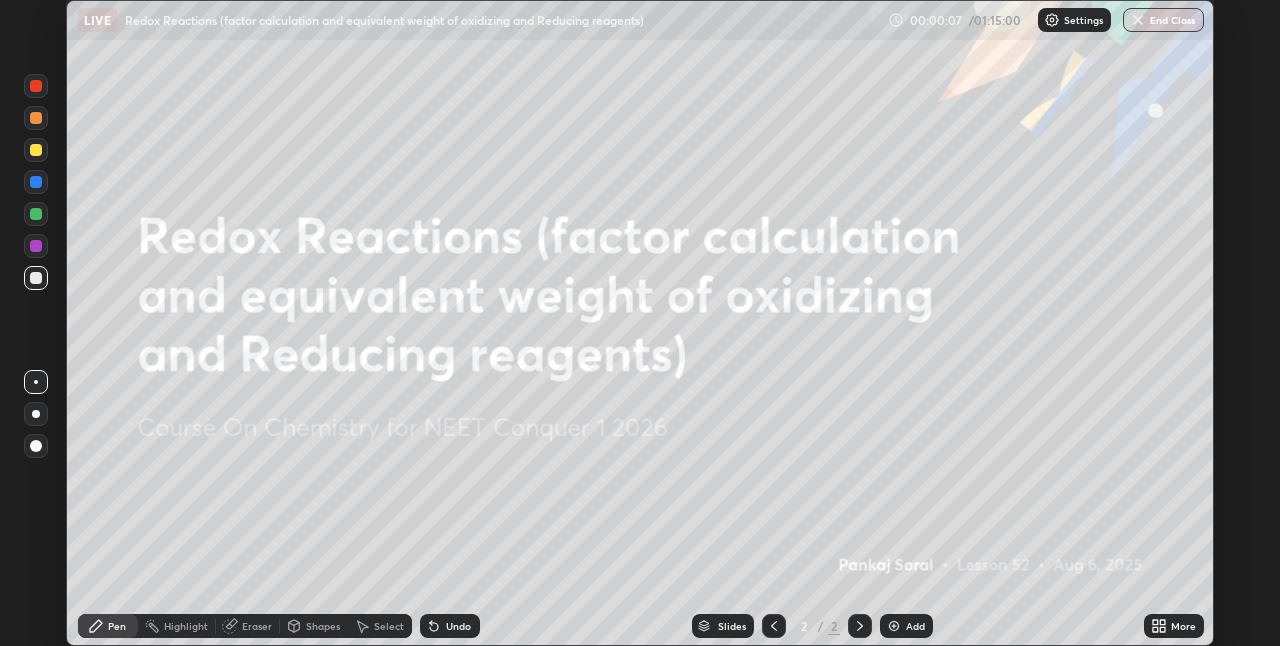 click on "Add" at bounding box center (906, 626) 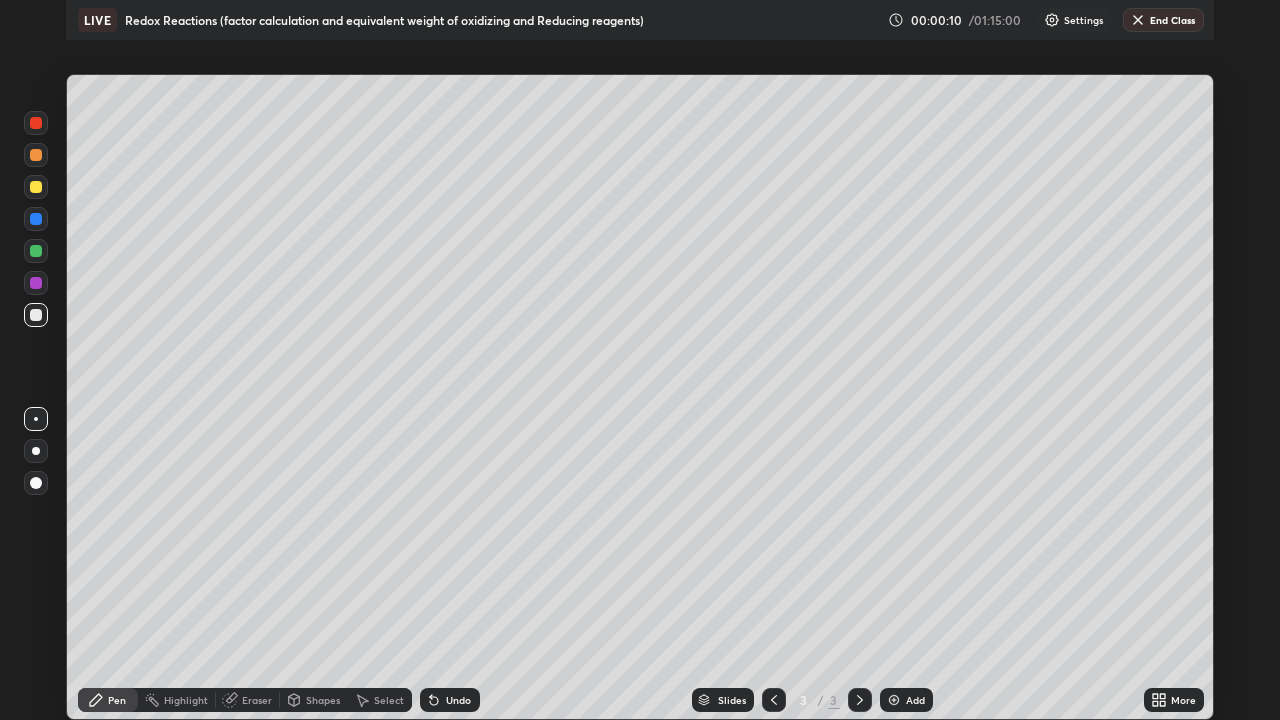 scroll, scrollTop: 99280, scrollLeft: 98720, axis: both 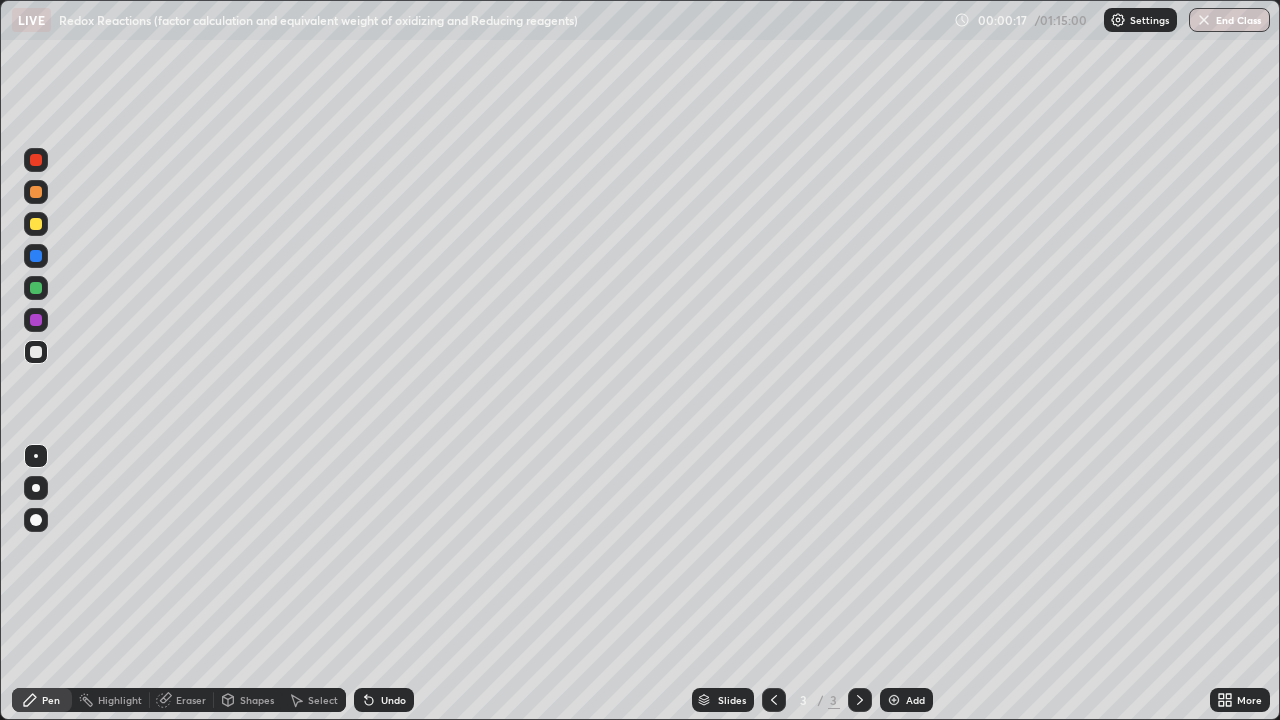 click at bounding box center (36, 224) 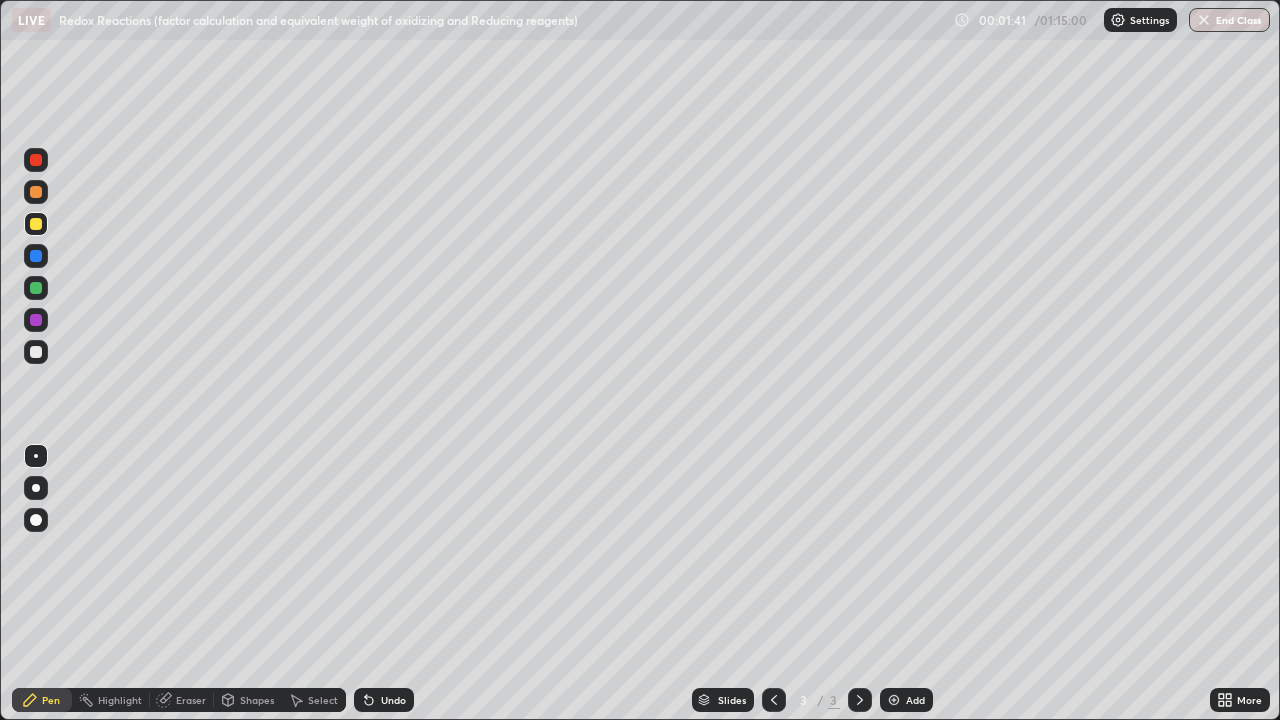 click on "More" at bounding box center [1240, 700] 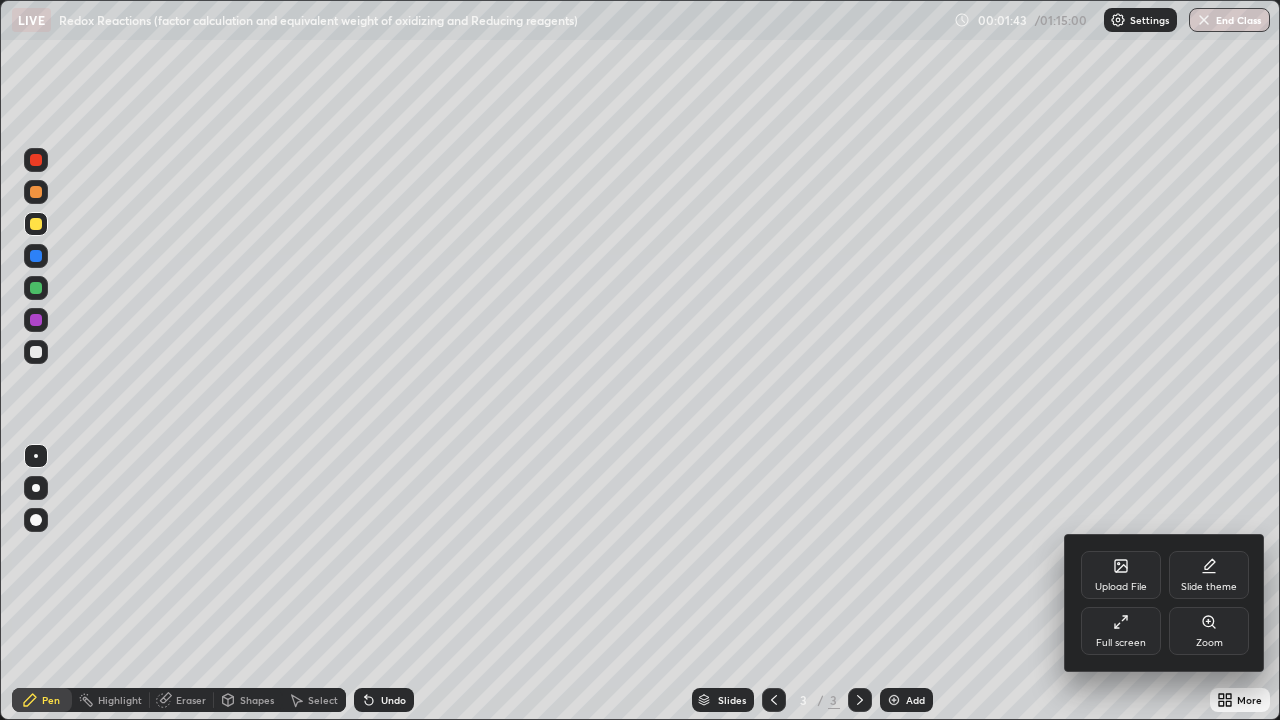 click on "Full screen" at bounding box center [1121, 631] 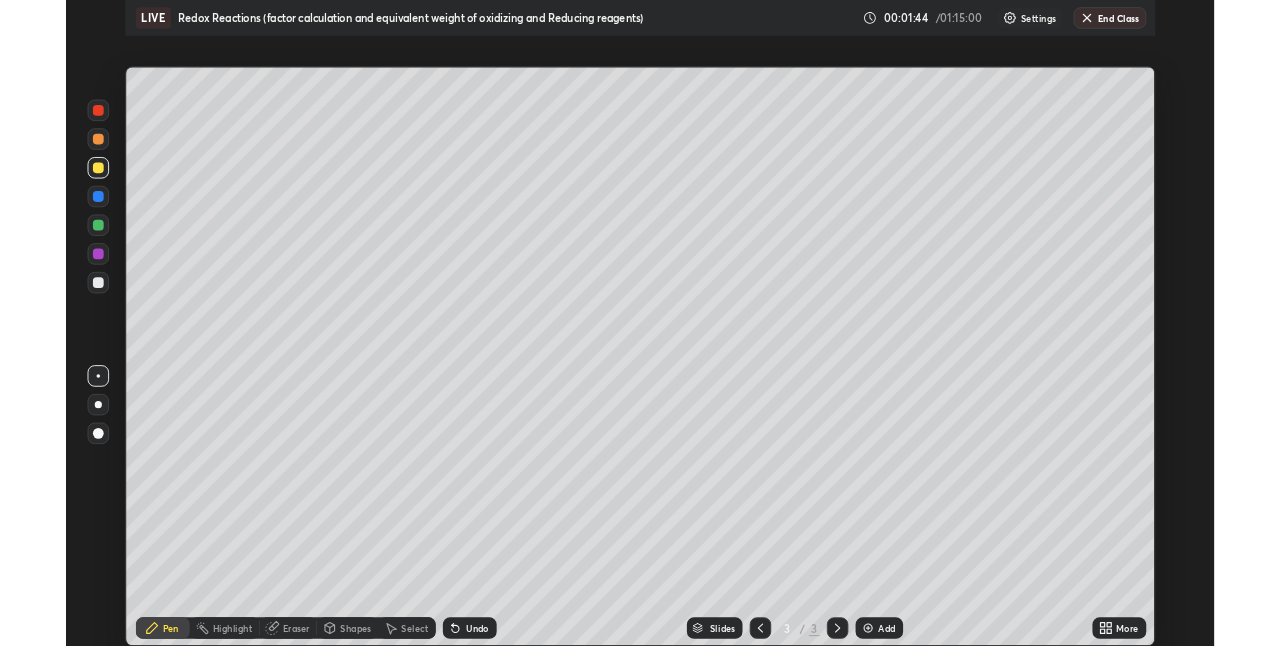 scroll, scrollTop: 646, scrollLeft: 1280, axis: both 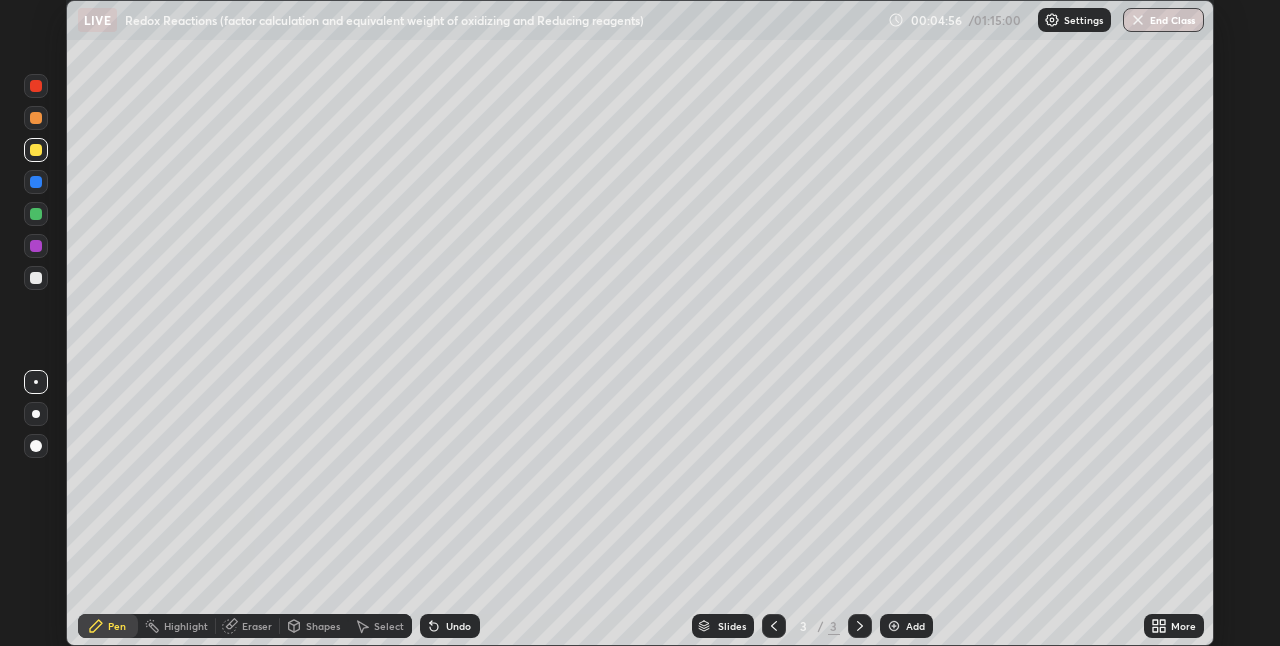 click at bounding box center [894, 626] 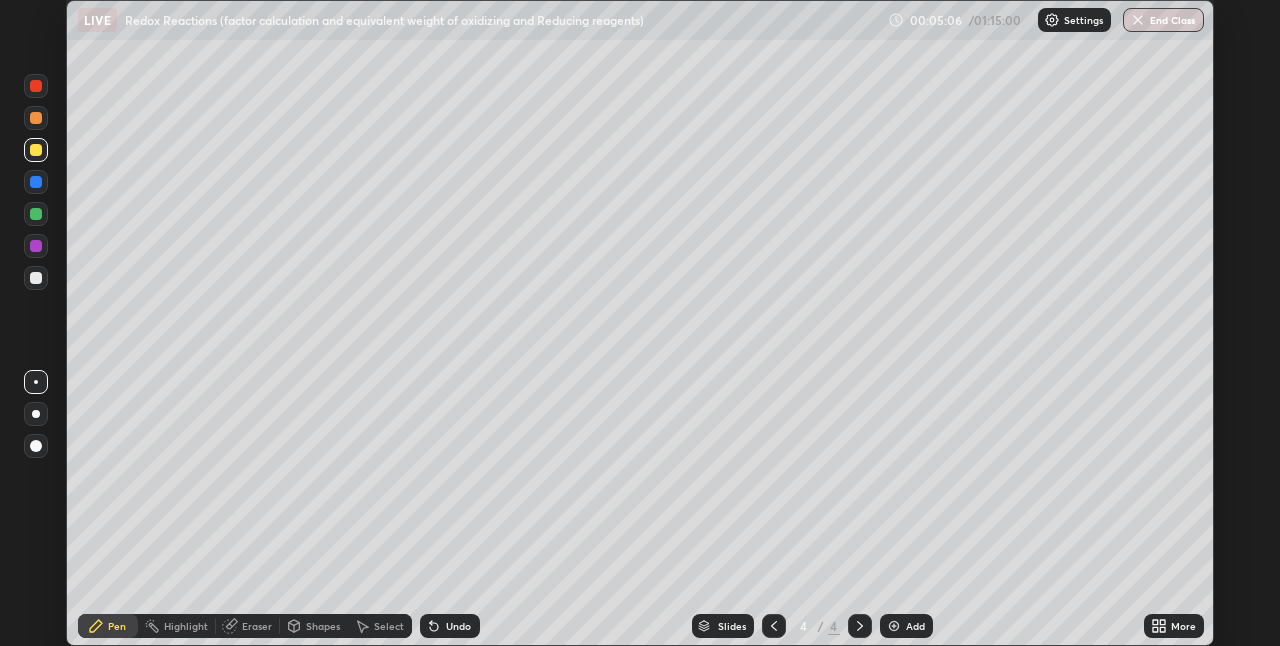 click 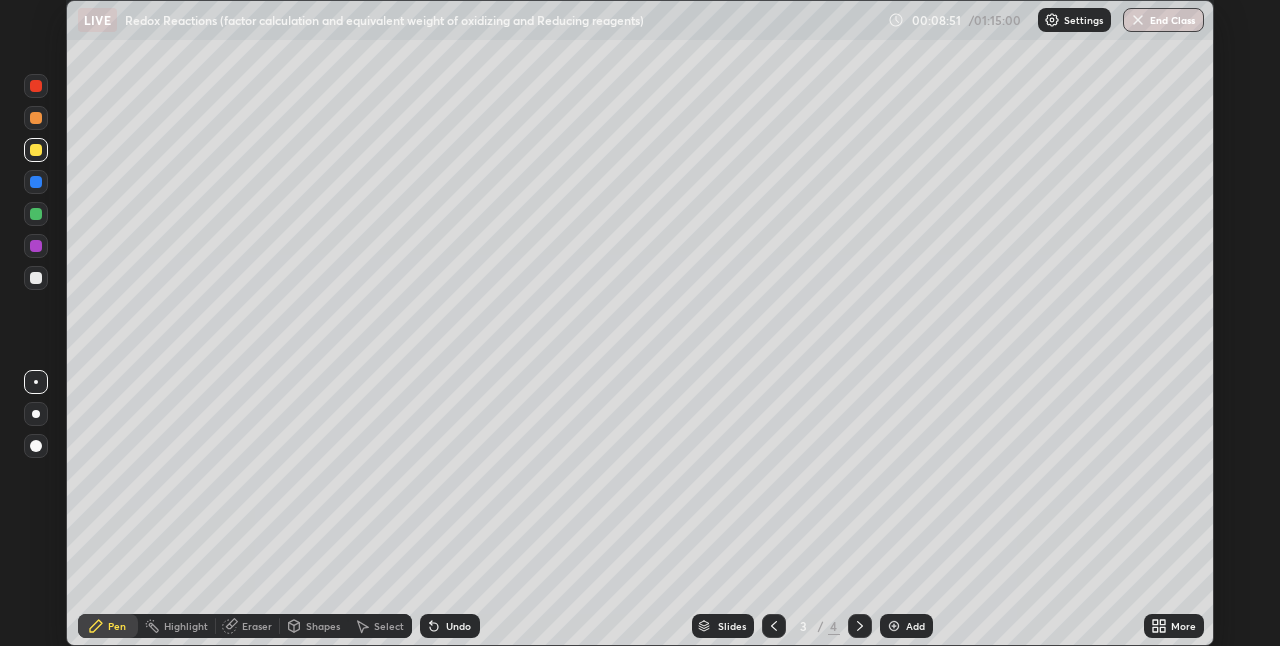 click 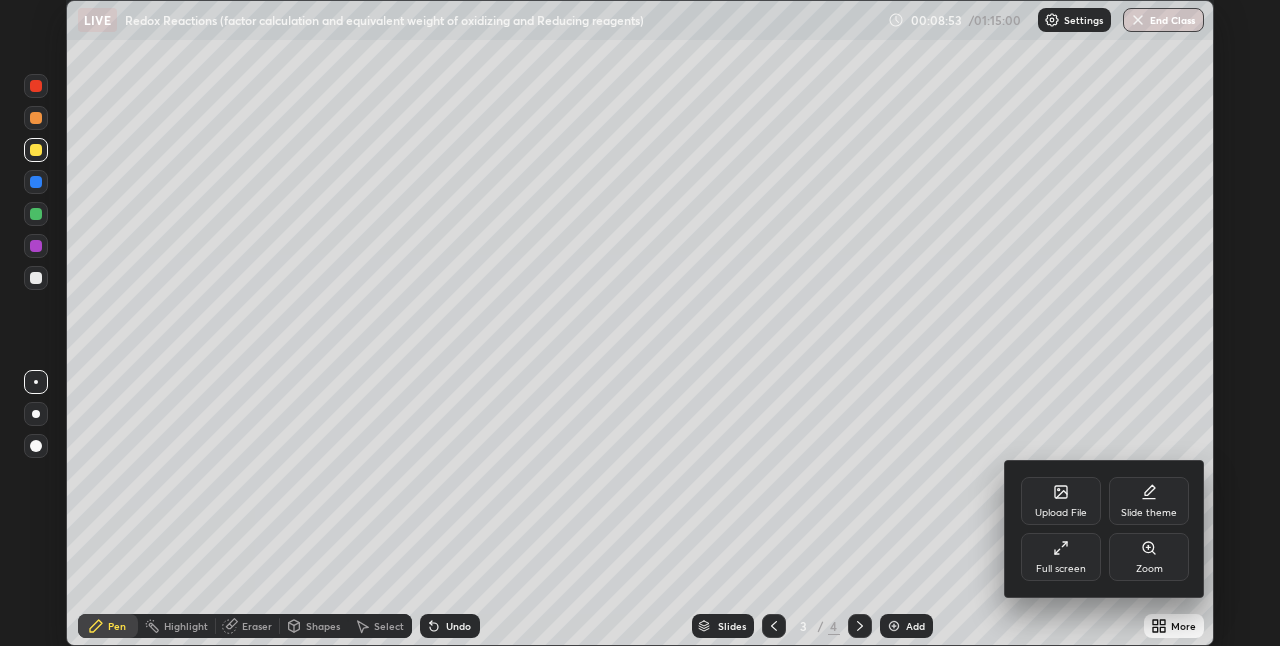 click on "Full screen" at bounding box center [1061, 557] 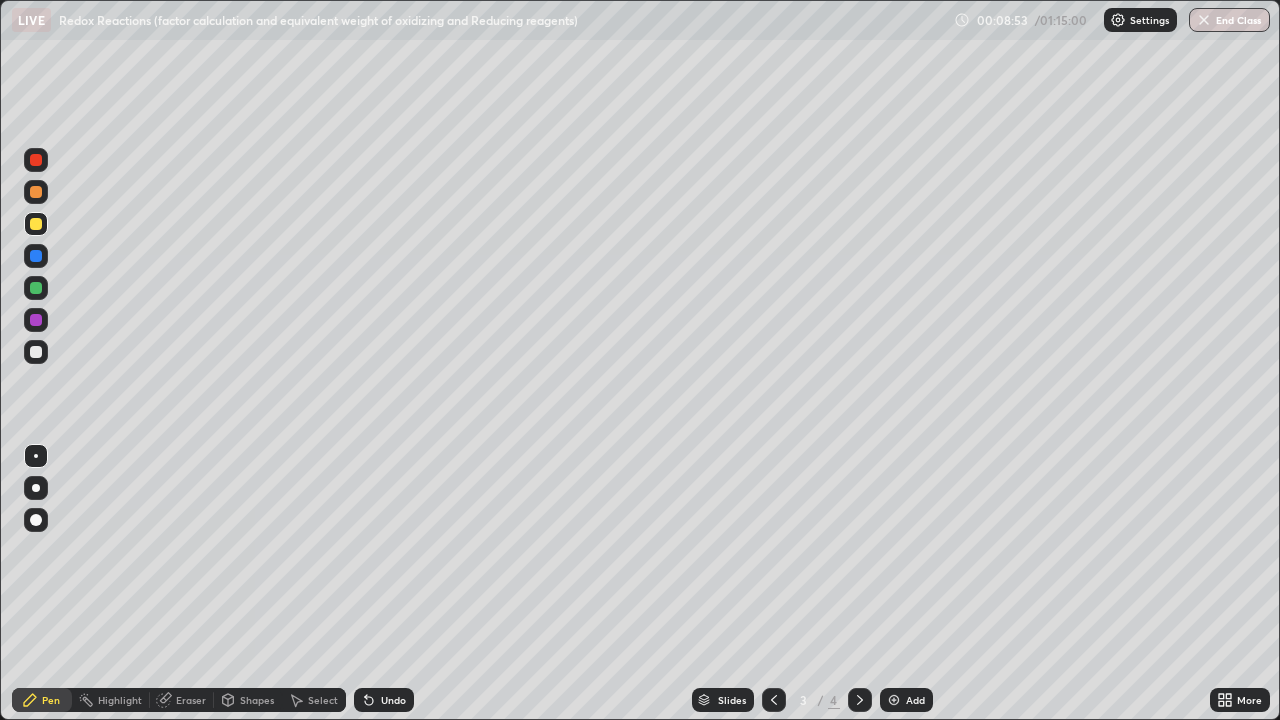 scroll, scrollTop: 99280, scrollLeft: 98720, axis: both 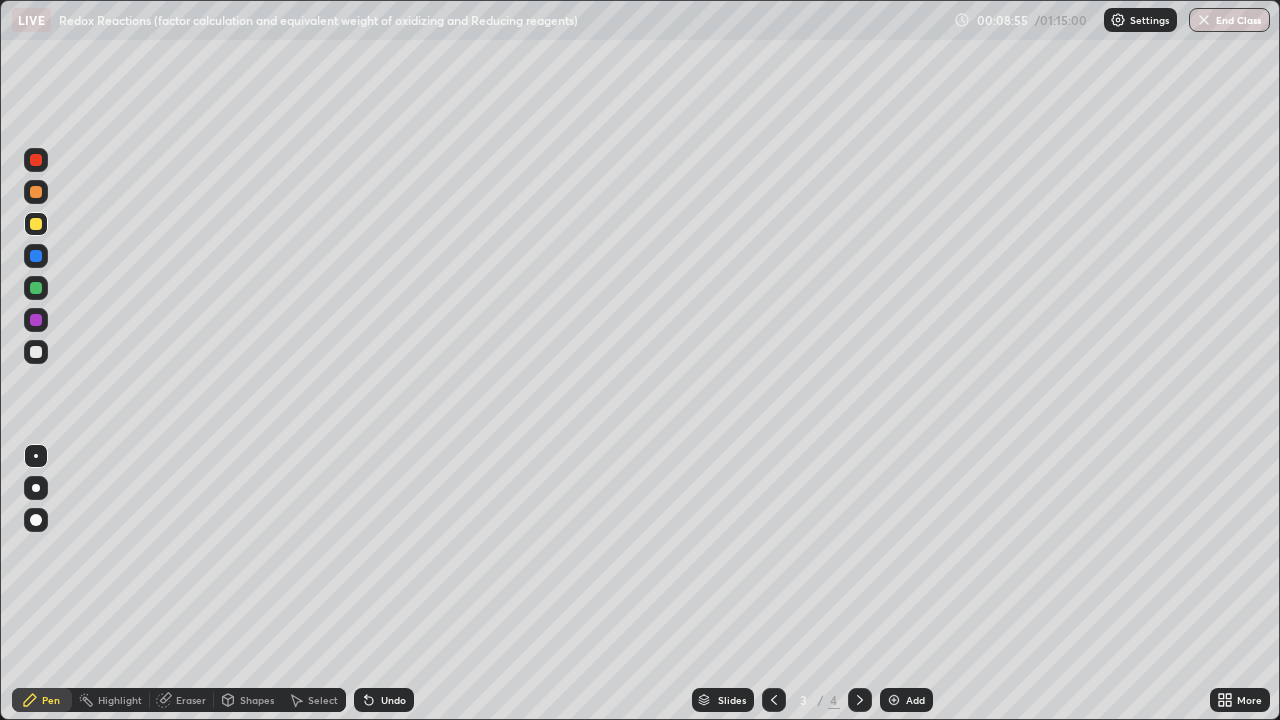 click on "Add" at bounding box center (906, 700) 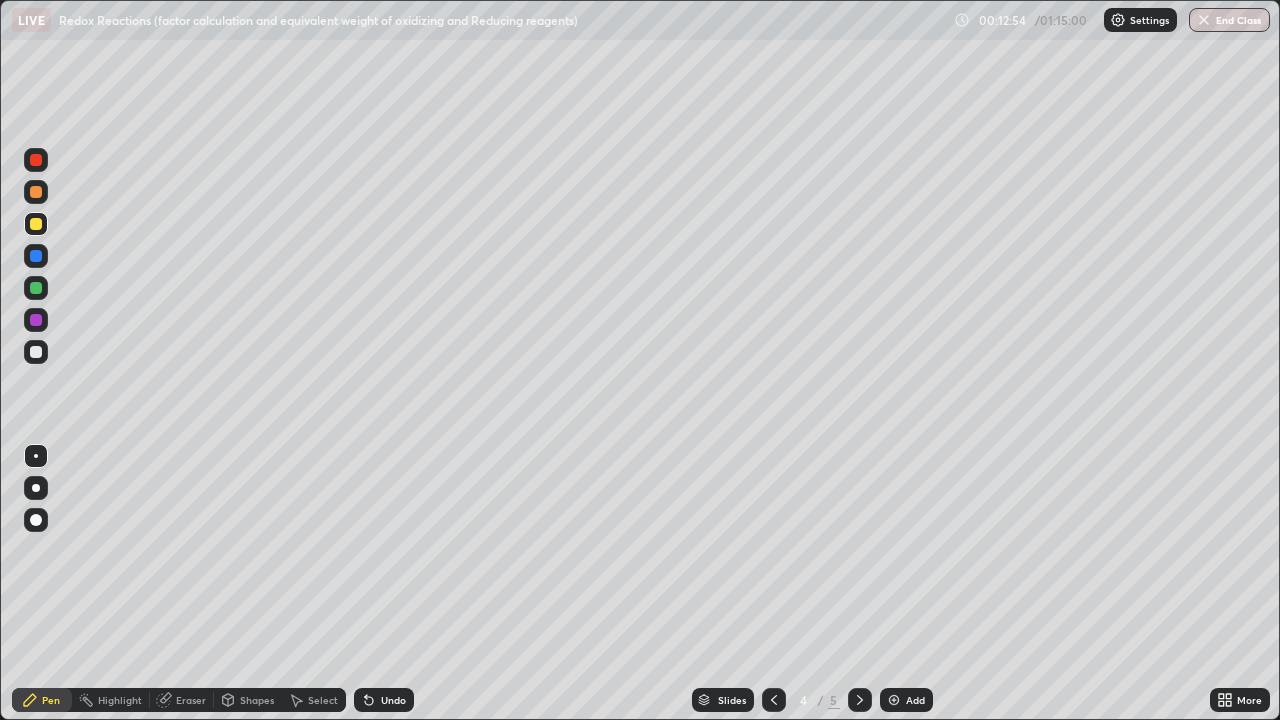 click on "Eraser" at bounding box center [191, 700] 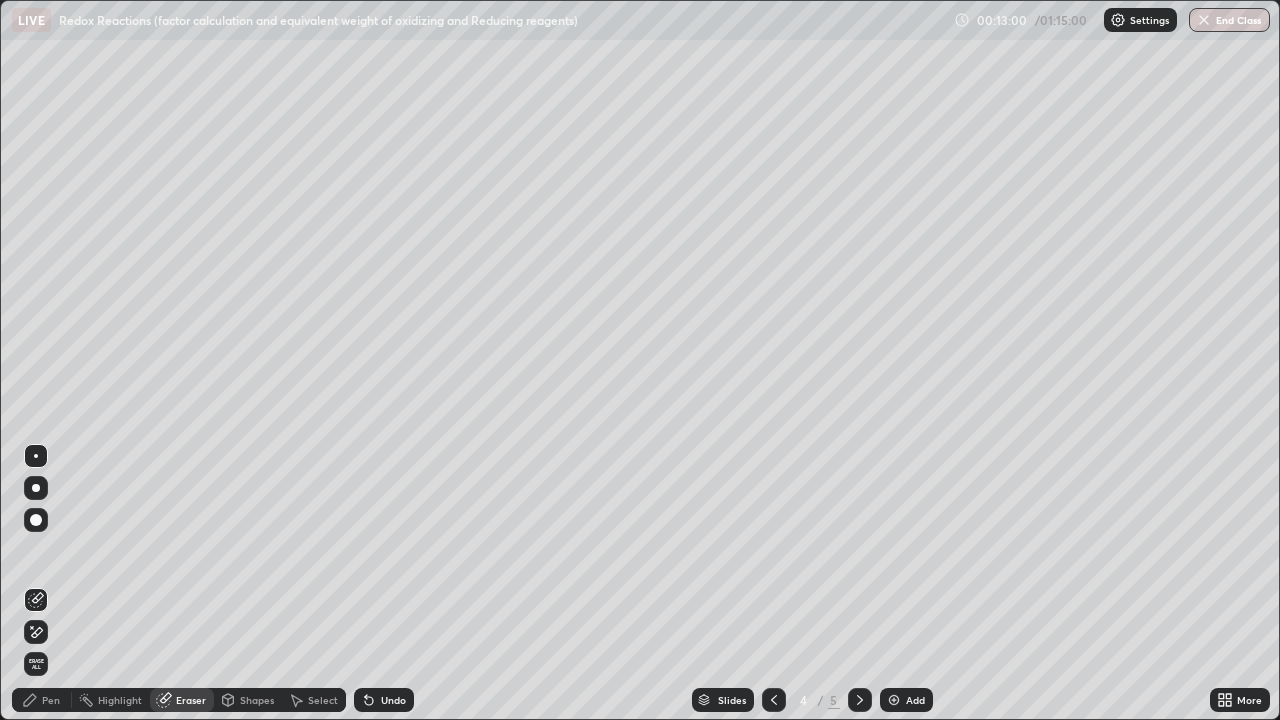 click on "Pen" at bounding box center (42, 700) 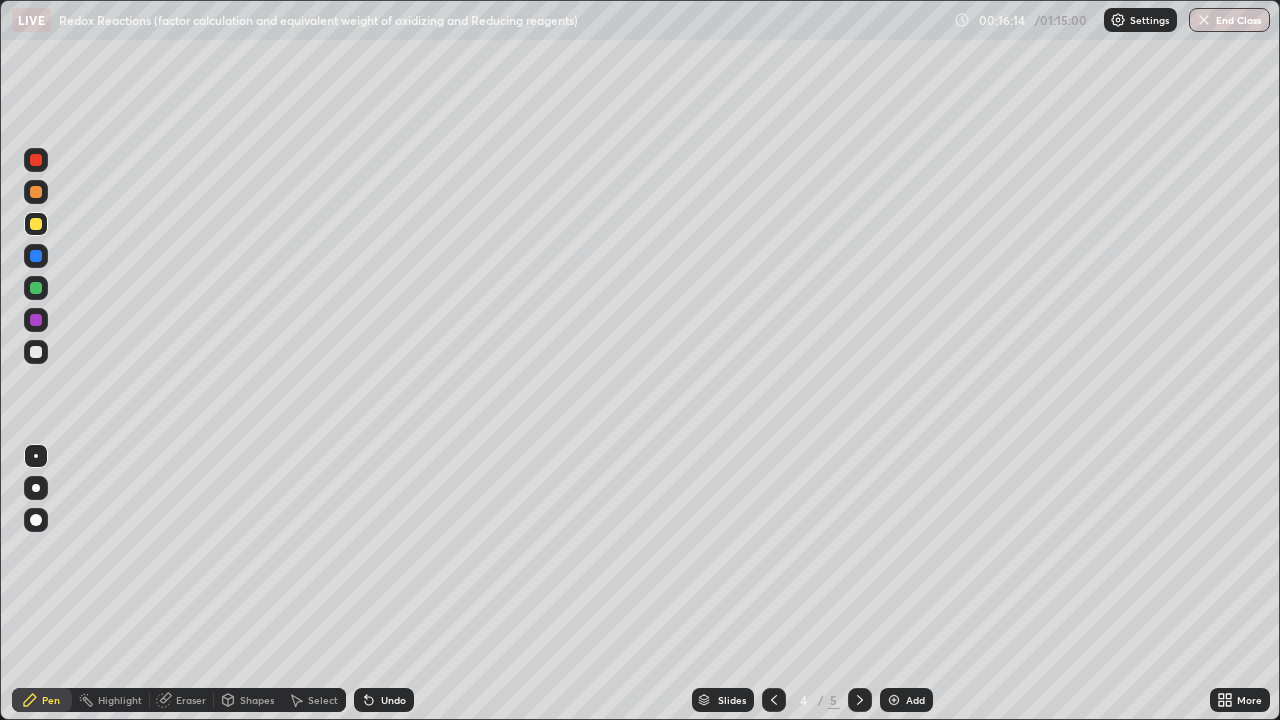 click on "Eraser" at bounding box center (191, 700) 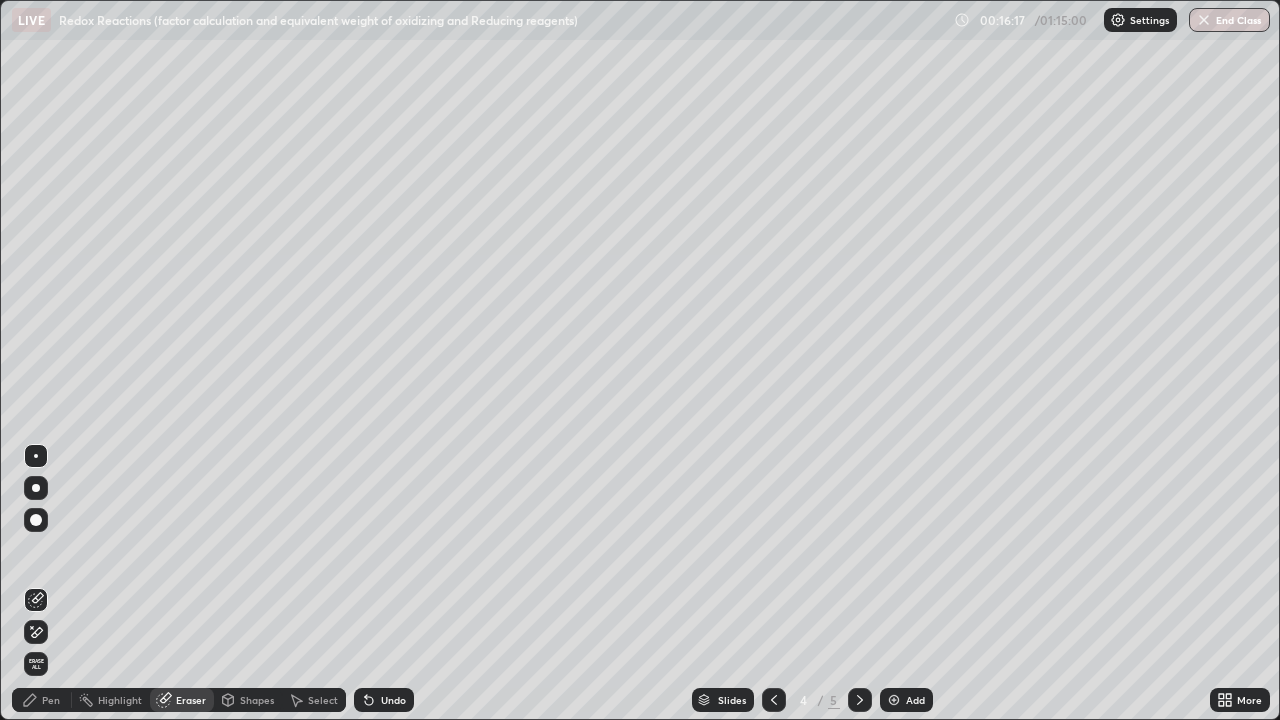 click on "Pen" at bounding box center [42, 700] 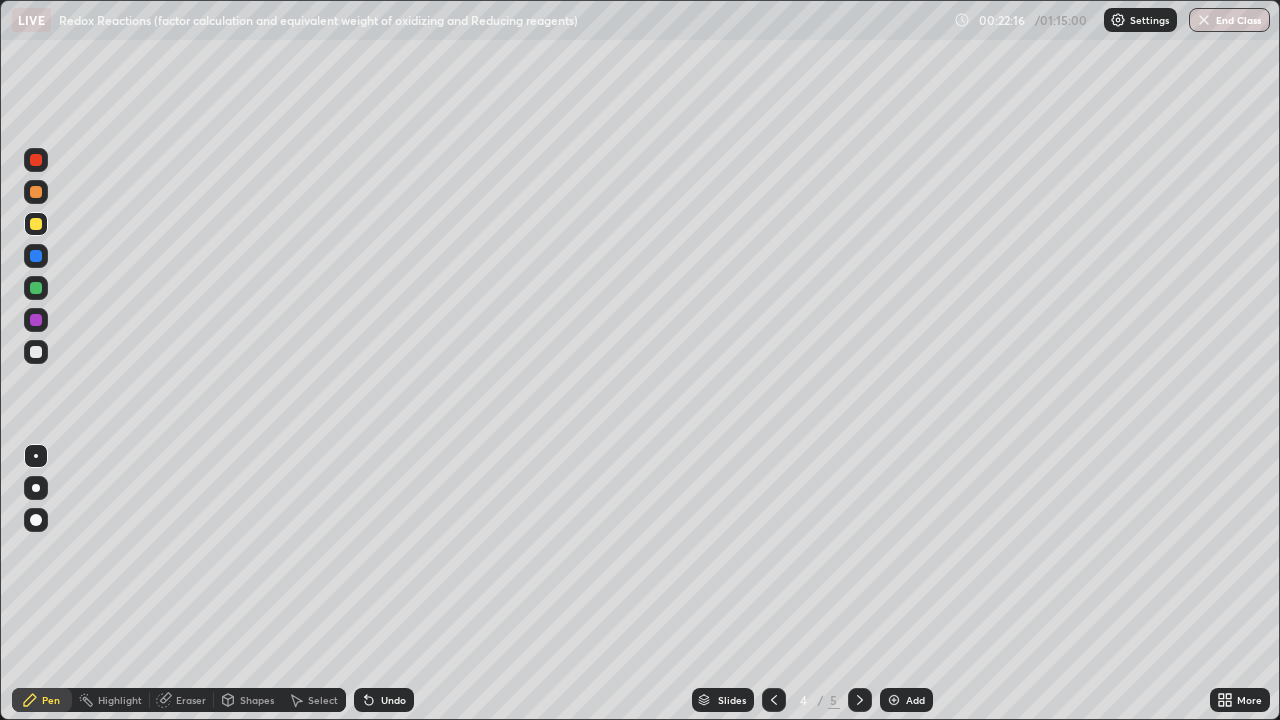 click on "Add" at bounding box center [906, 700] 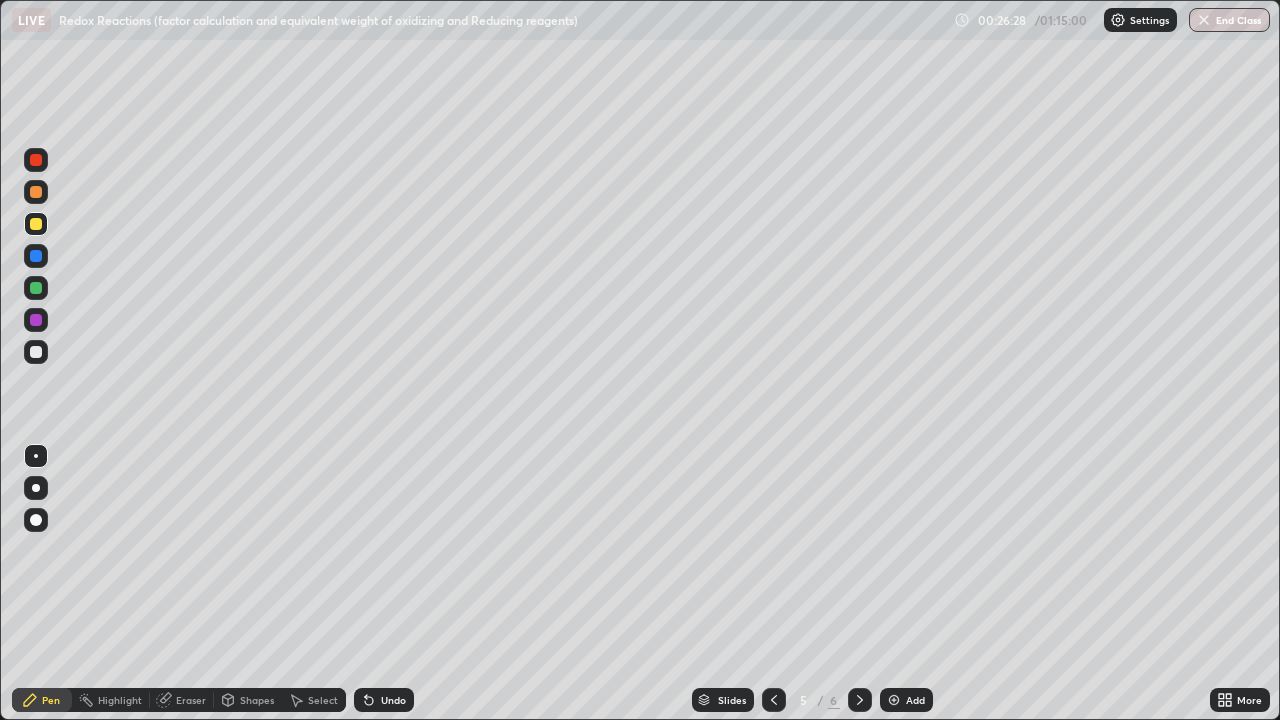 click 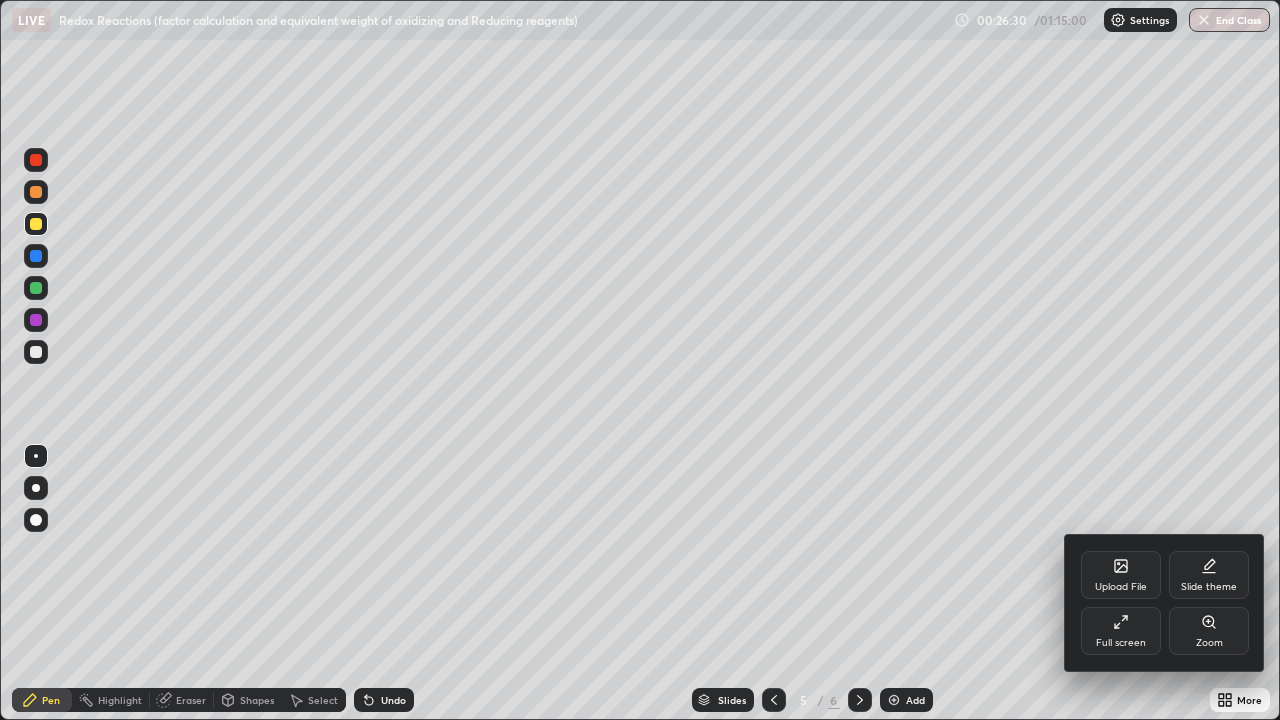 click 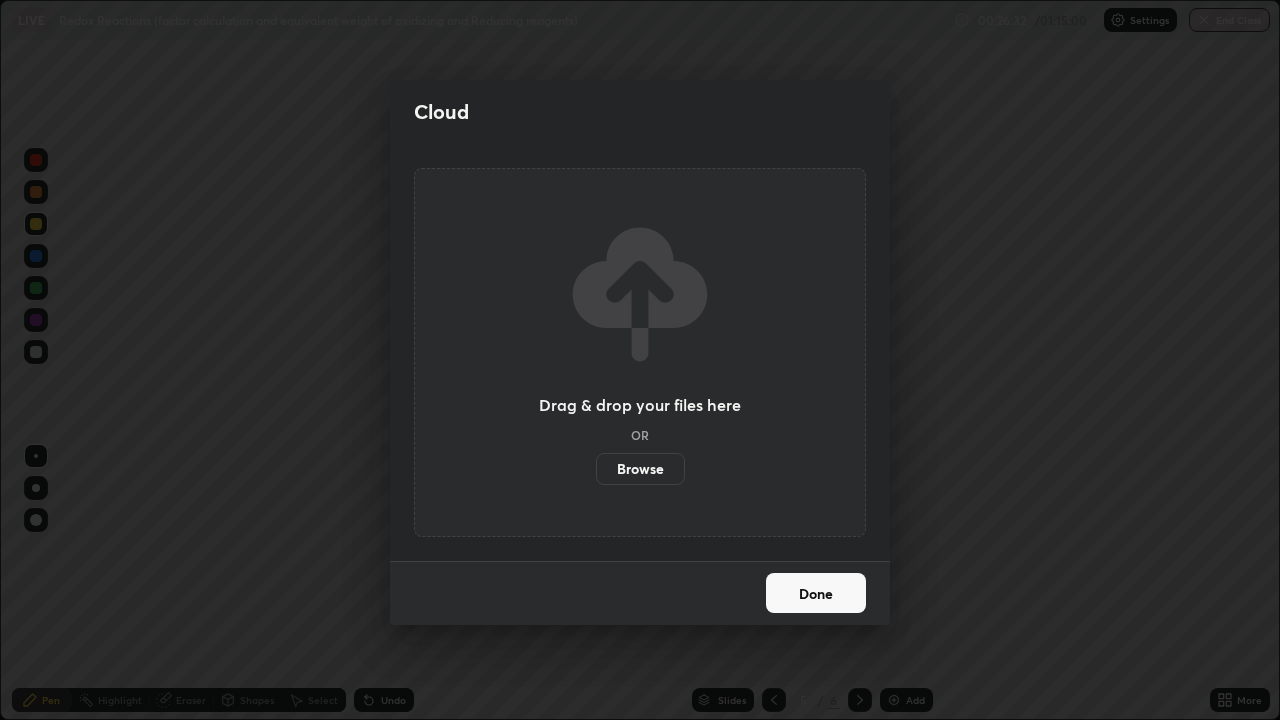 click on "Browse" at bounding box center (640, 469) 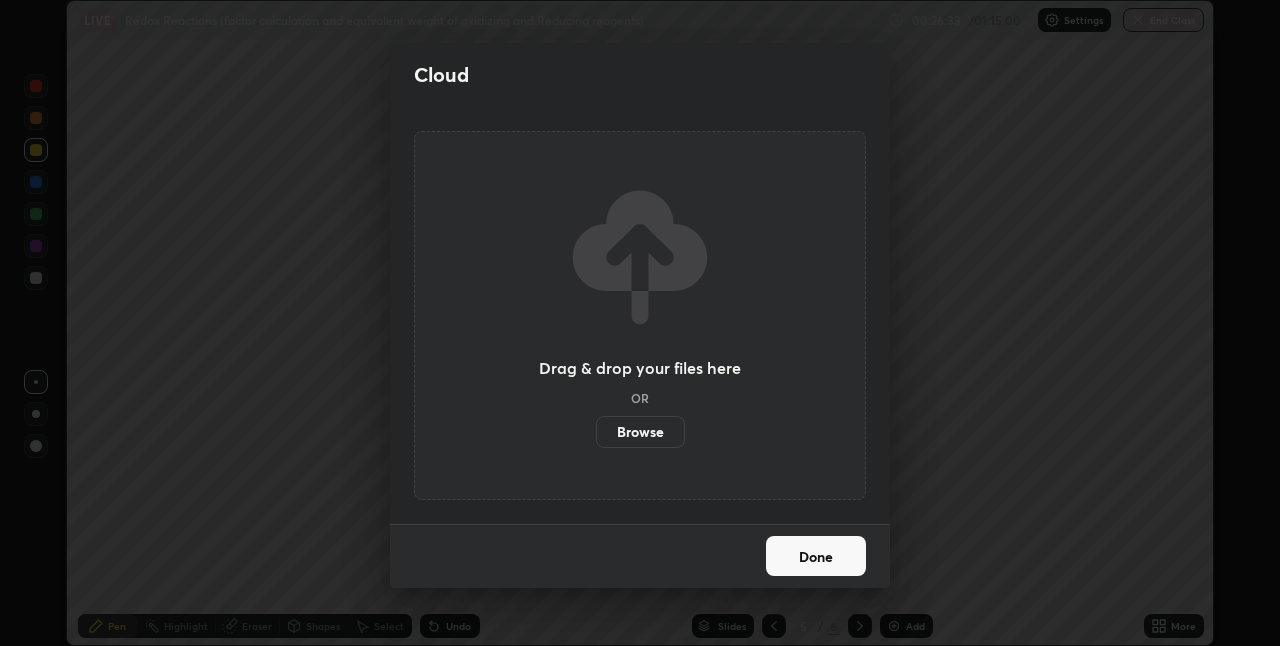 scroll, scrollTop: 646, scrollLeft: 1280, axis: both 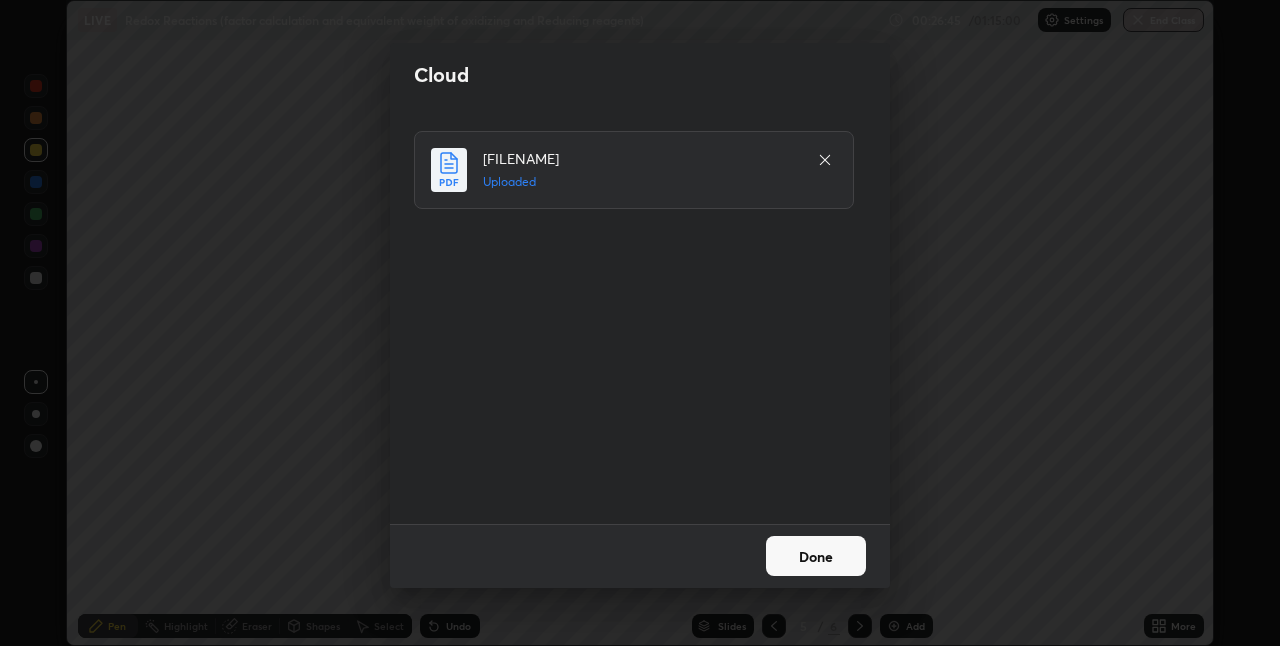 click on "Done" at bounding box center [816, 556] 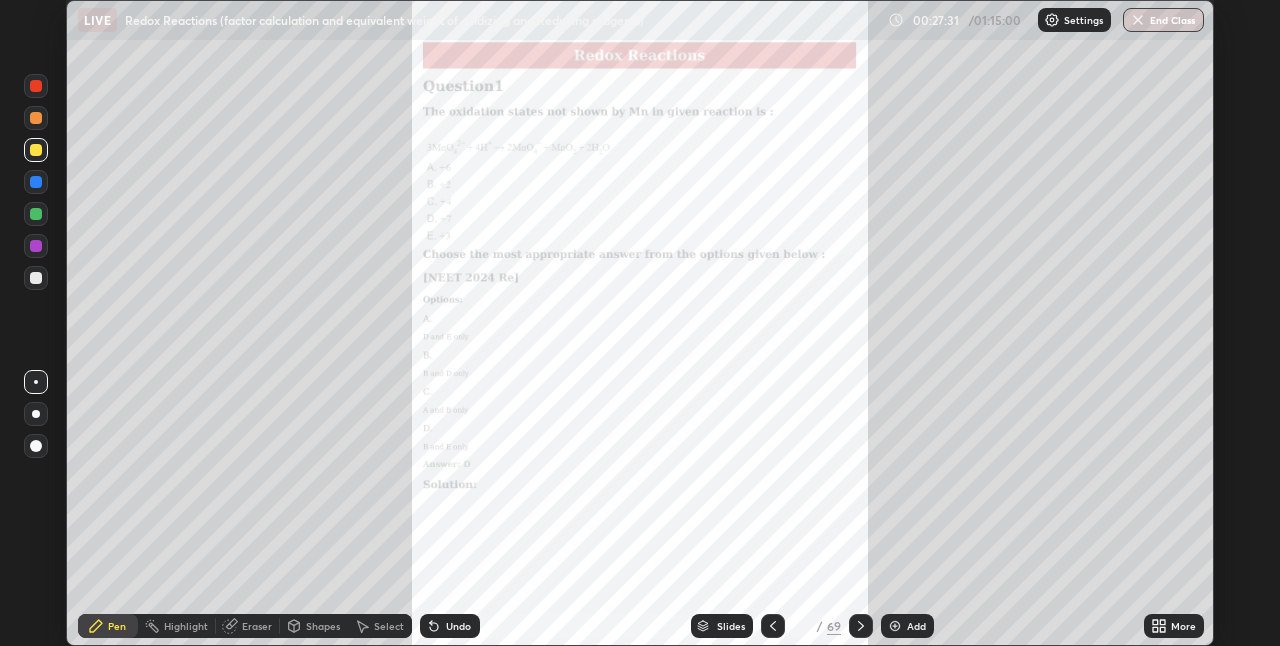 click at bounding box center [36, 150] 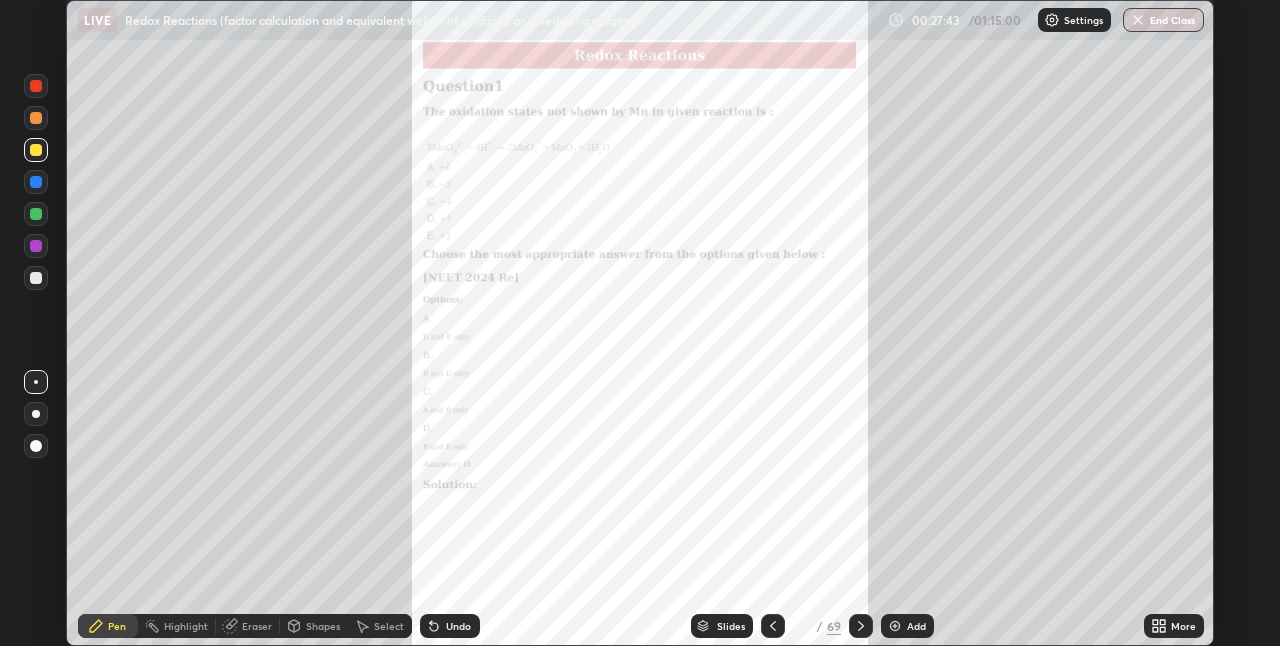 click at bounding box center [36, 86] 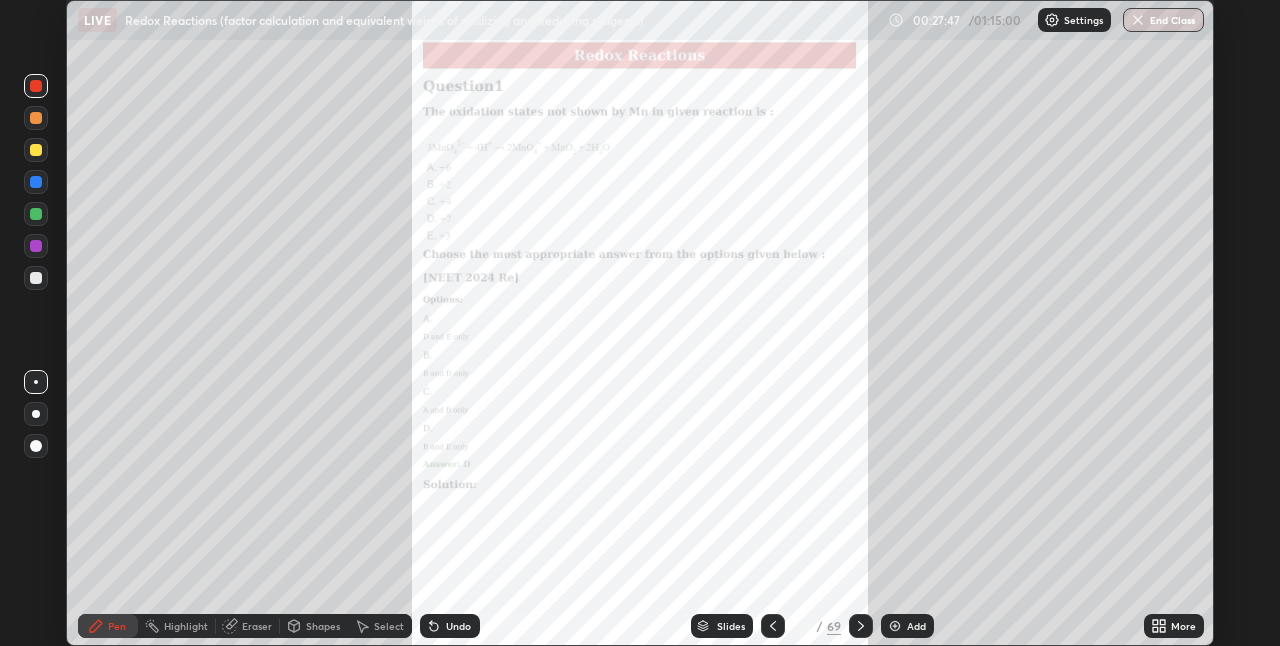 click at bounding box center [36, 150] 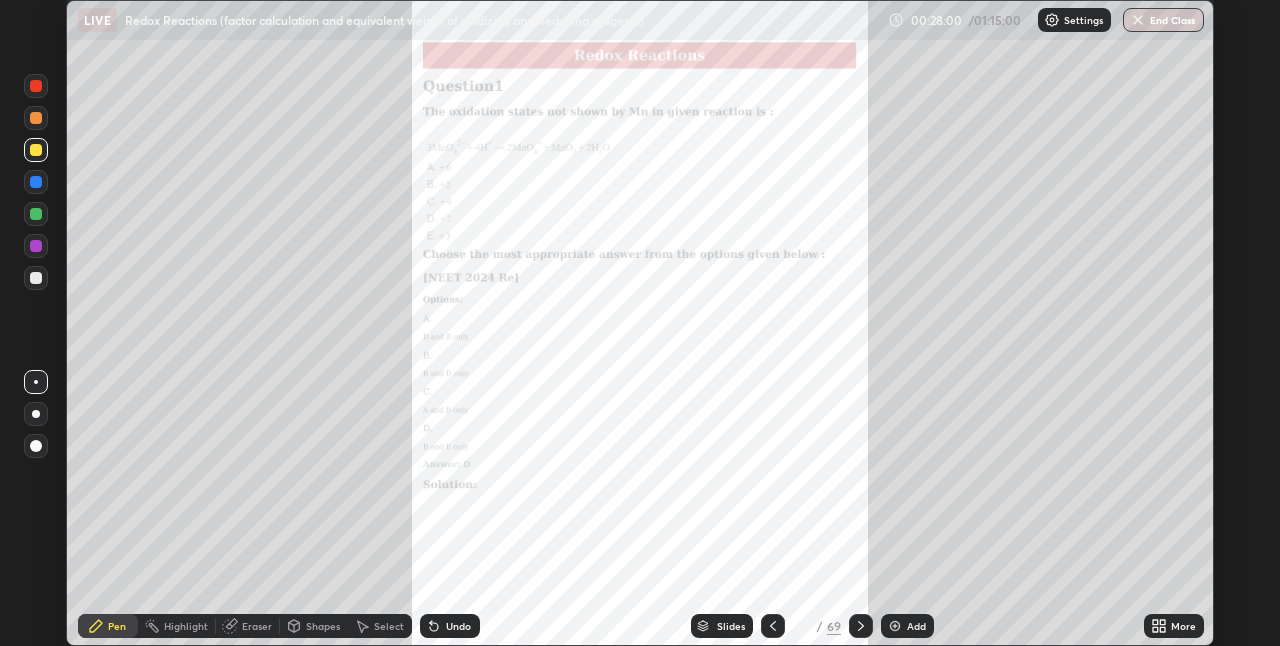 click at bounding box center [36, 86] 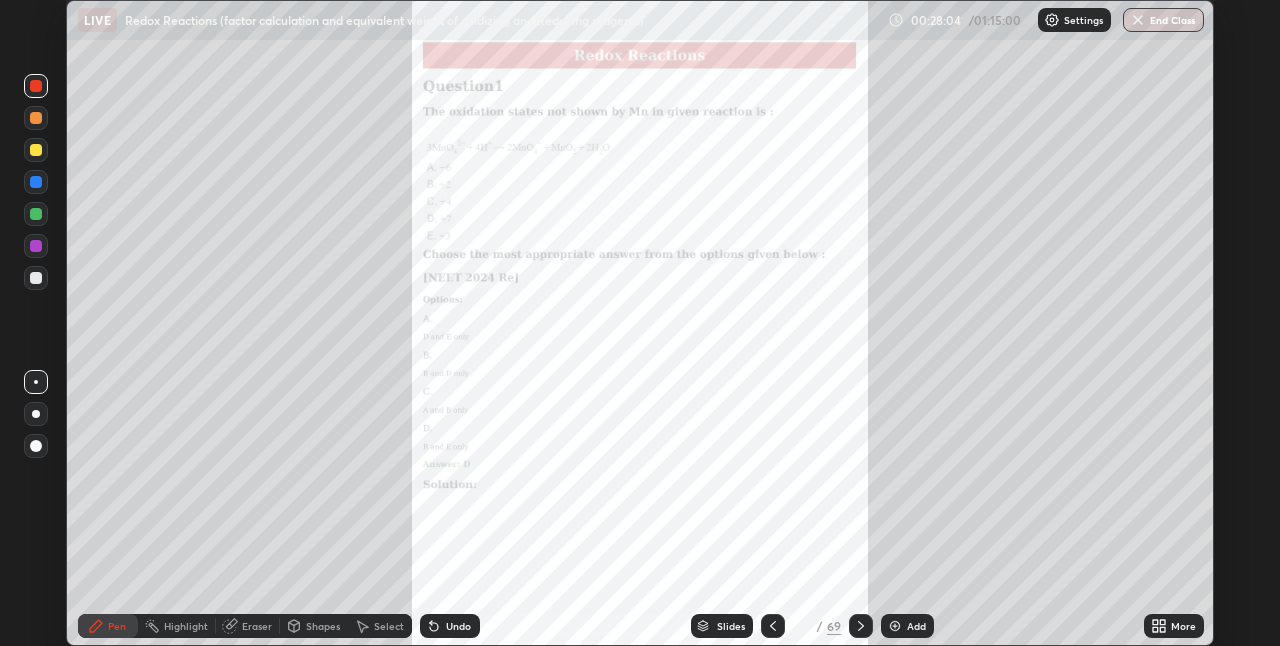 click at bounding box center [36, 150] 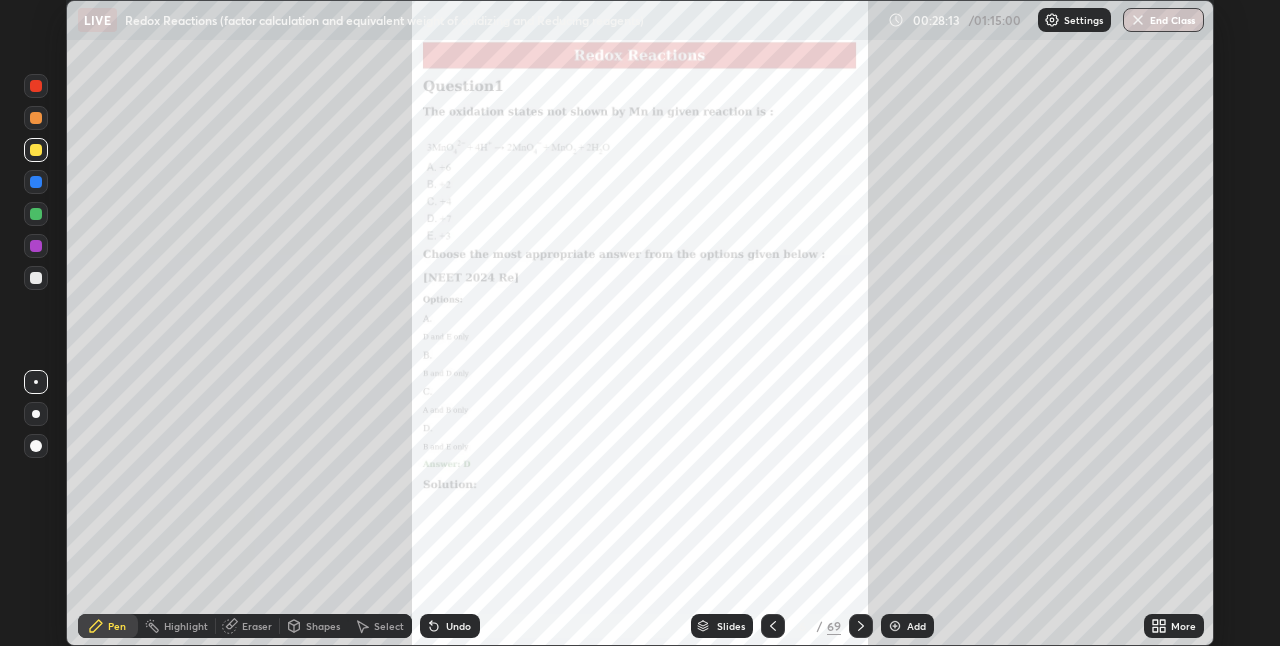 click at bounding box center (36, 86) 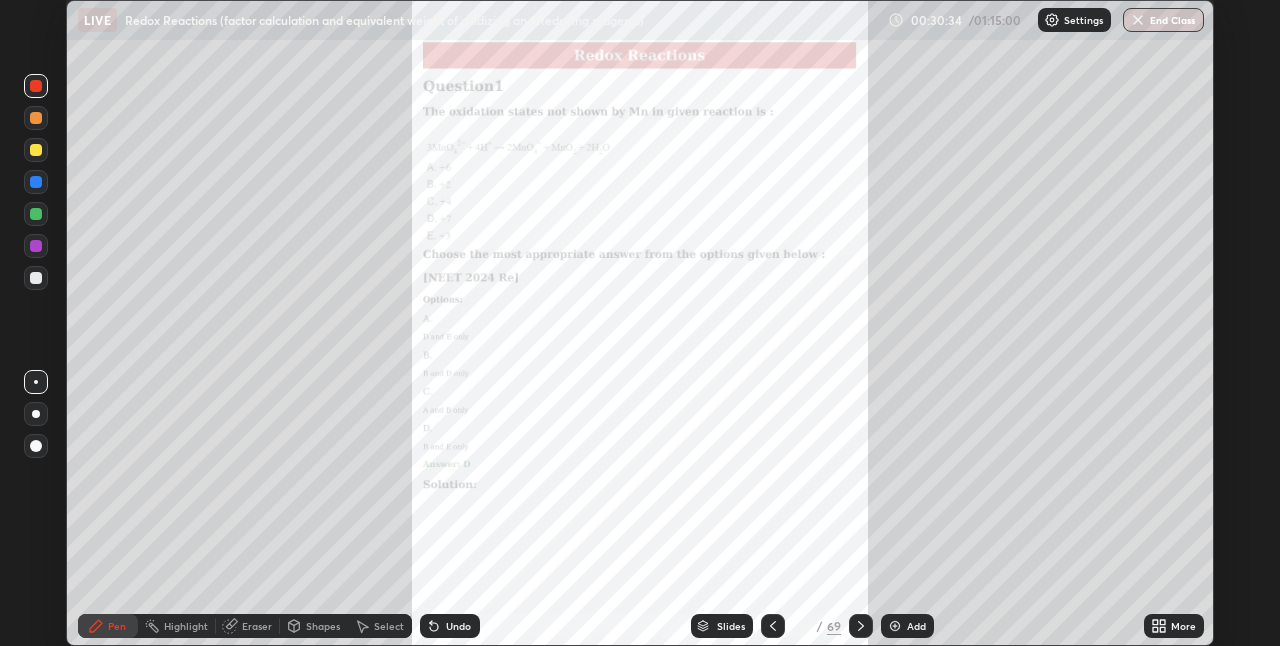 click 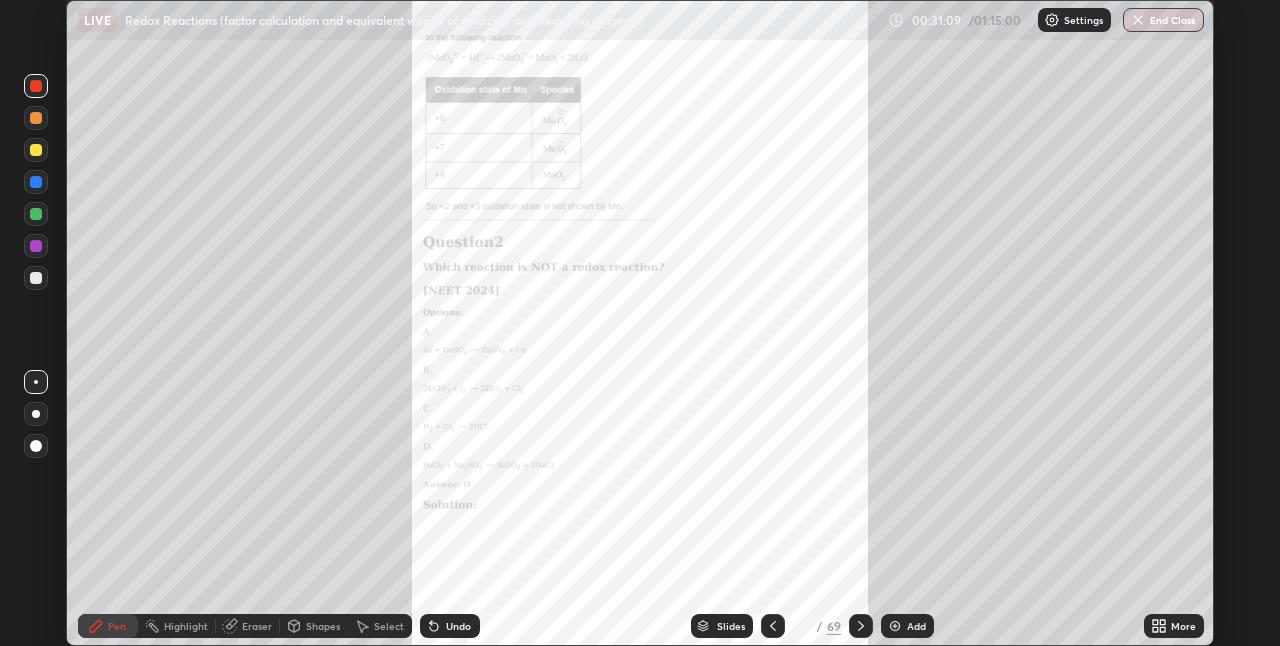 click at bounding box center [36, 150] 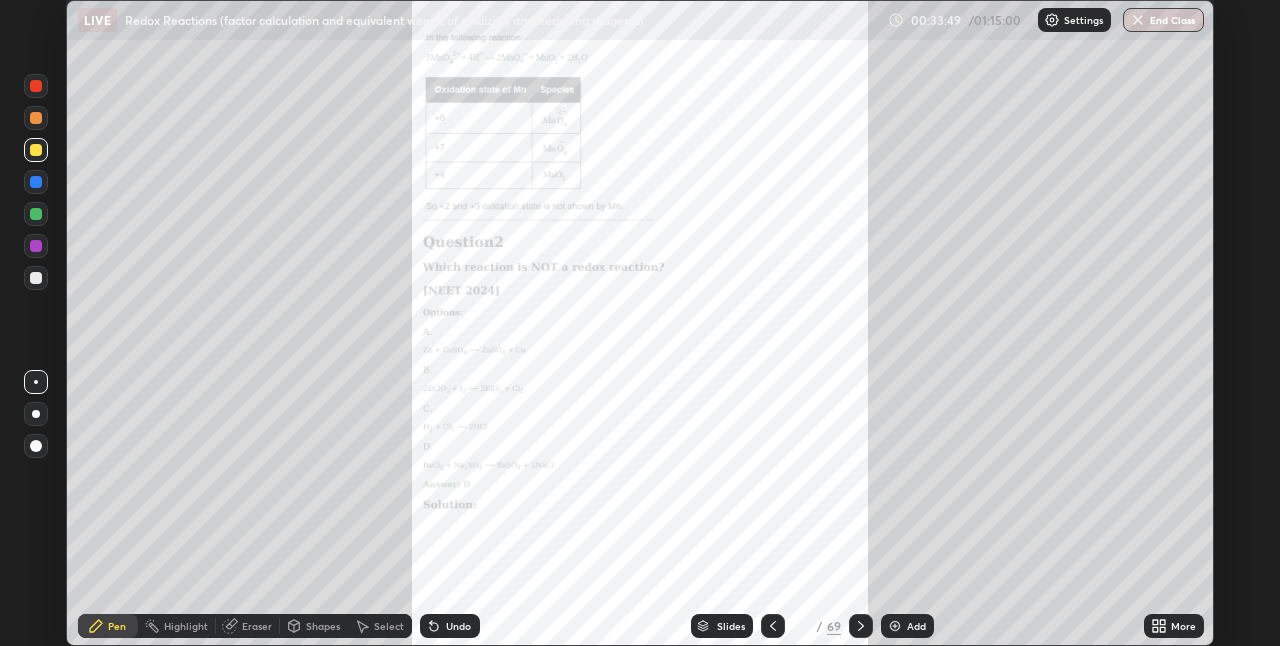 click at bounding box center [36, 86] 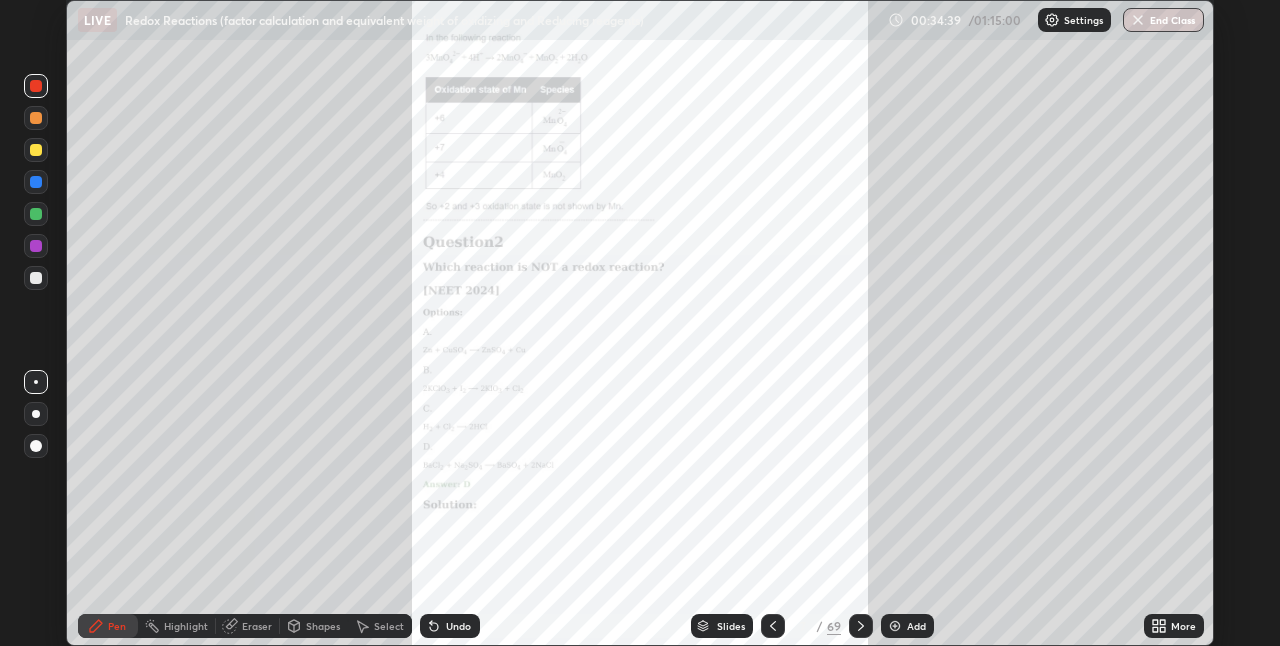 click at bounding box center (36, 278) 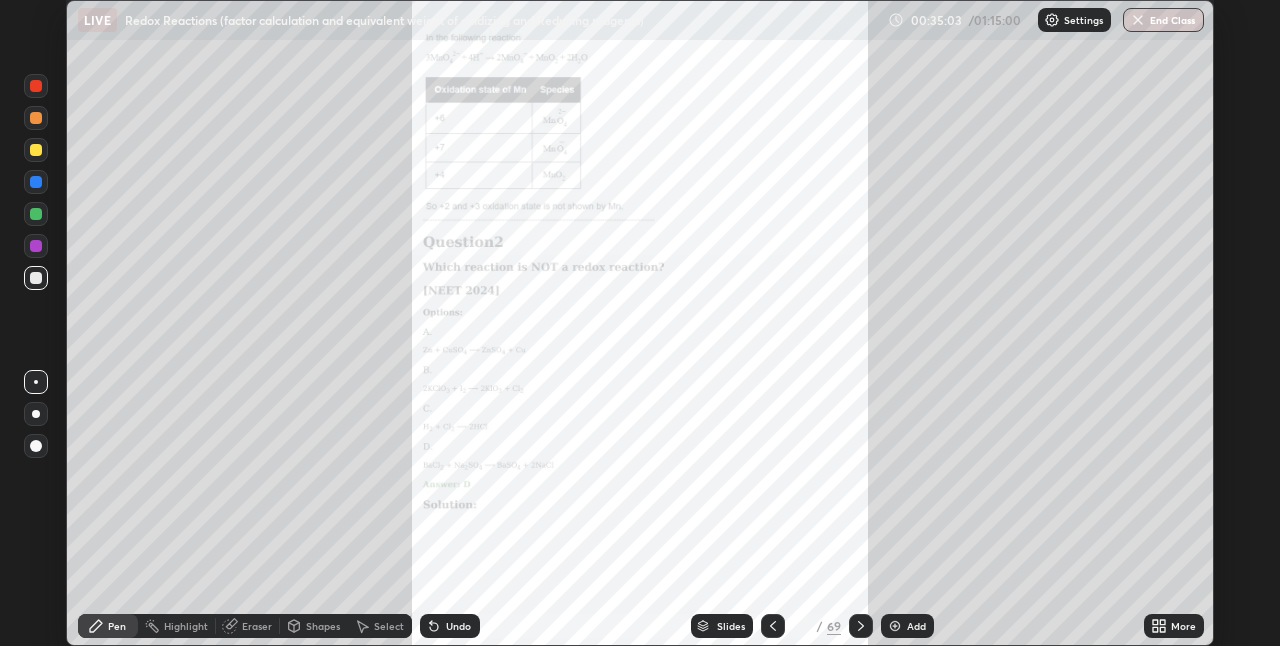 click at bounding box center [36, 86] 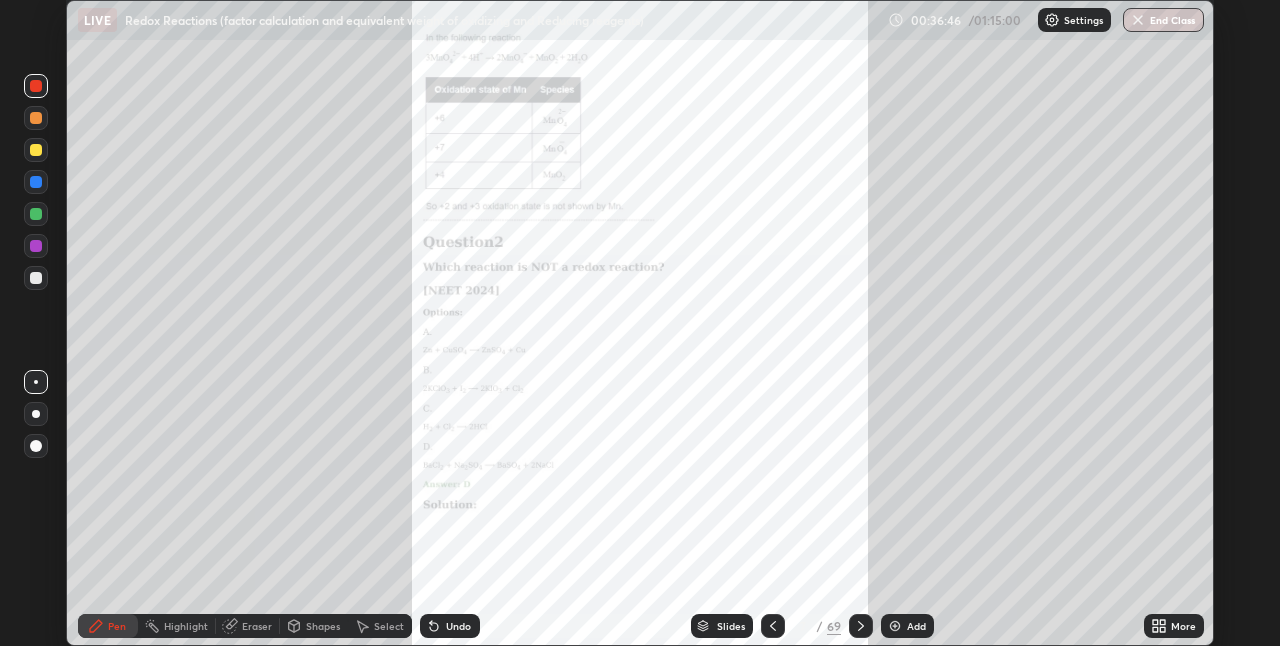 click at bounding box center (861, 626) 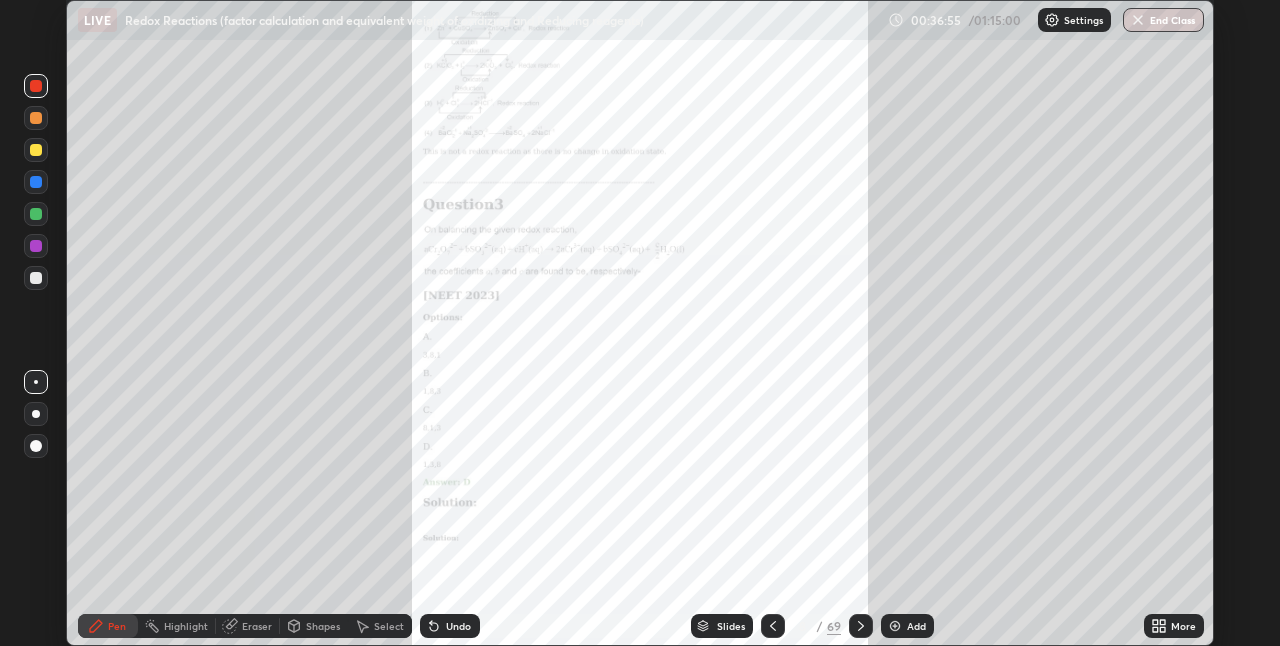 click 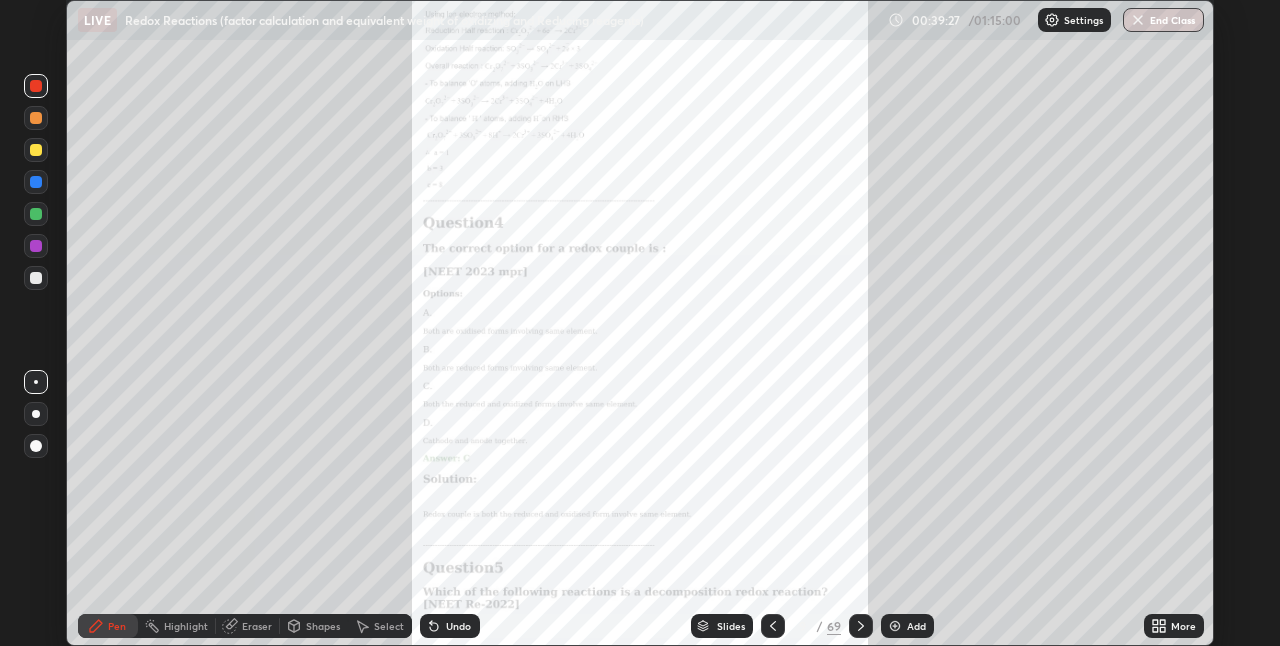 click 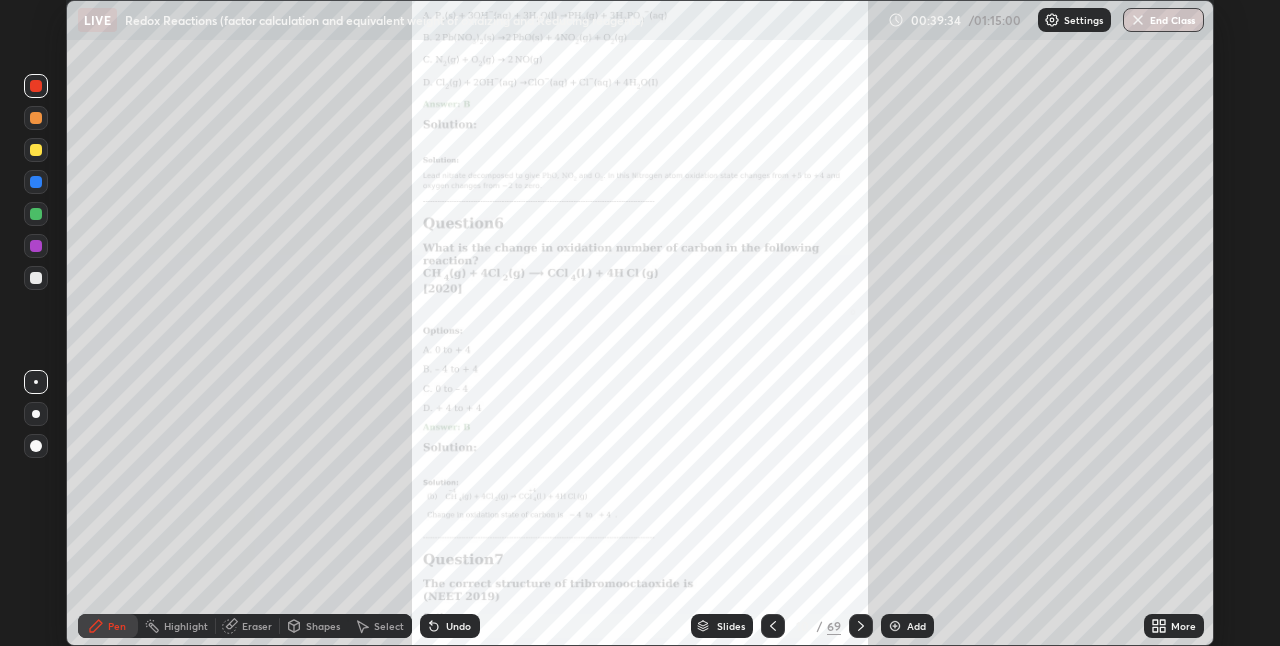 click at bounding box center (36, 150) 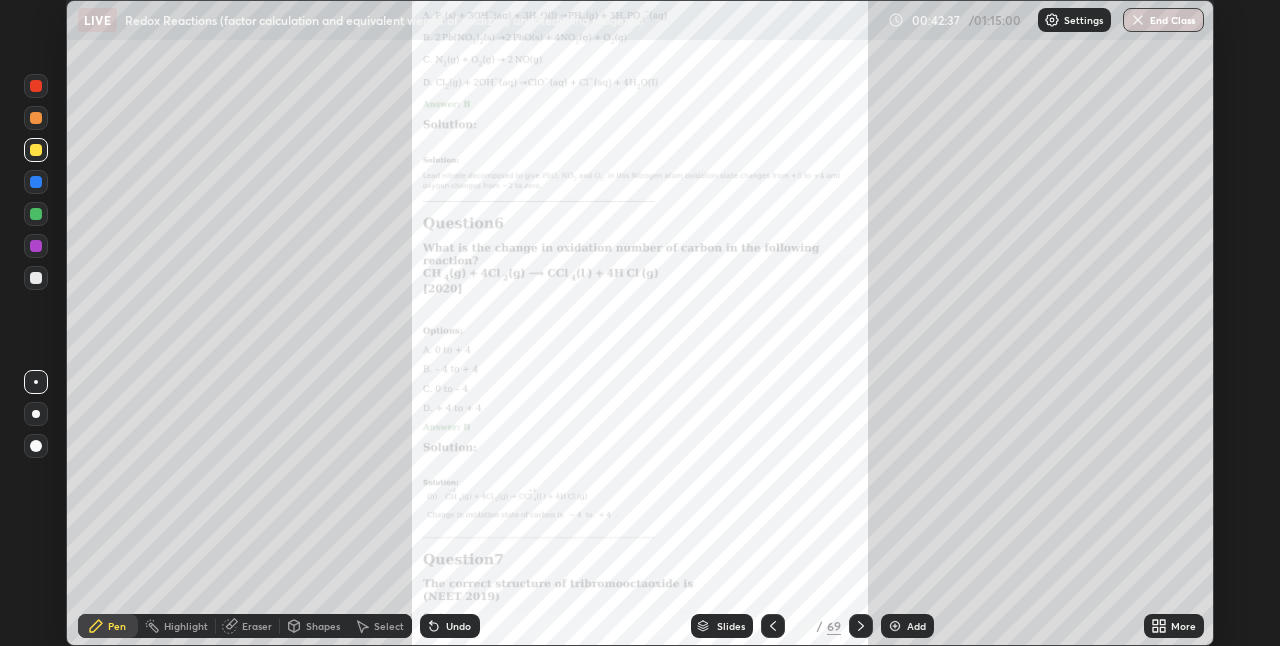 click at bounding box center (36, 86) 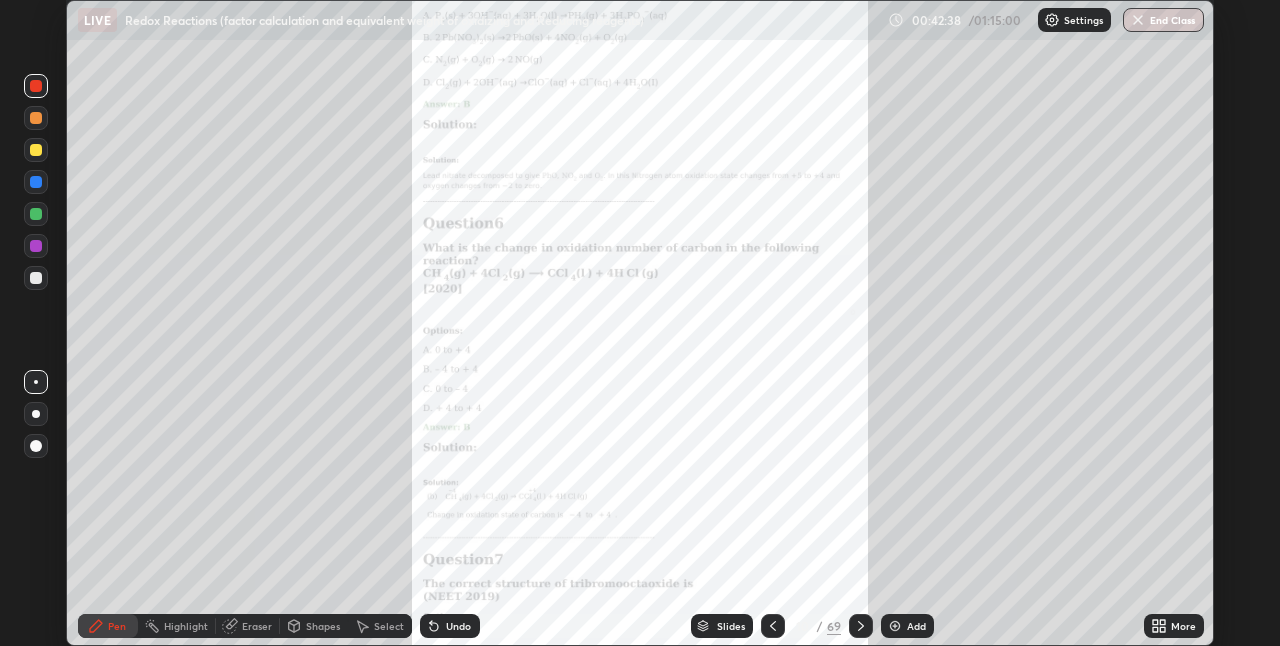 click on "Redox Reactions (factor calculation and equivalent weight of oxidizing and Reducing reagents)" at bounding box center [384, 20] 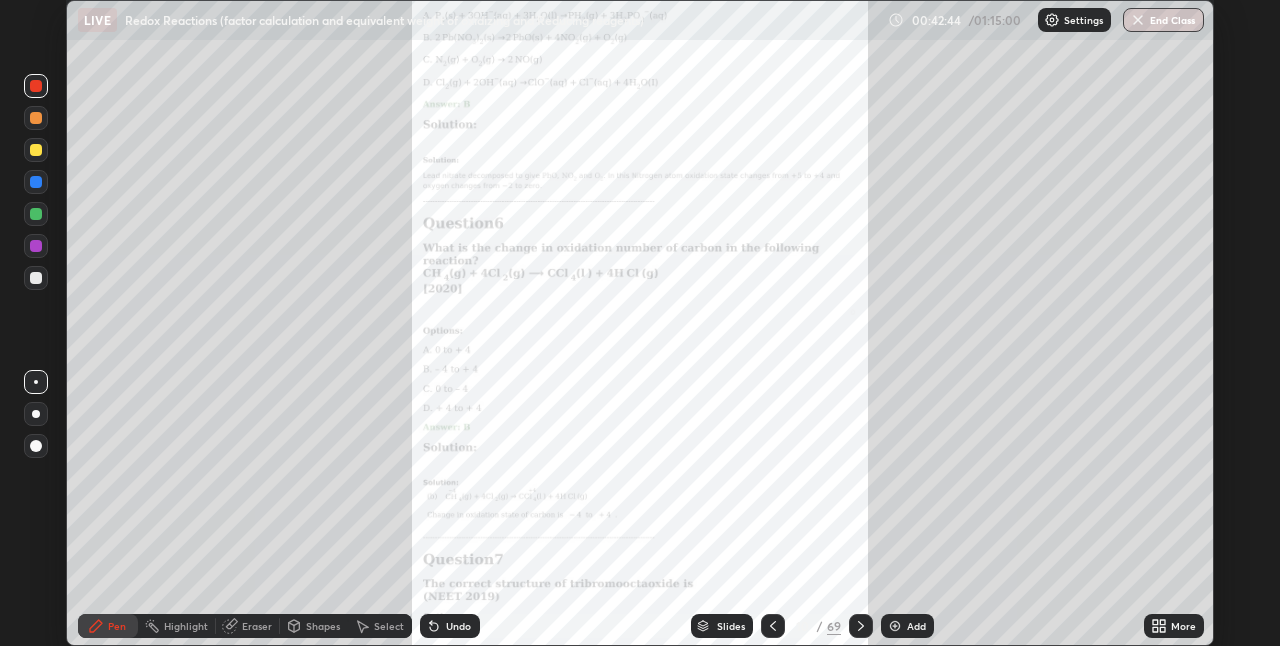 click at bounding box center (36, 150) 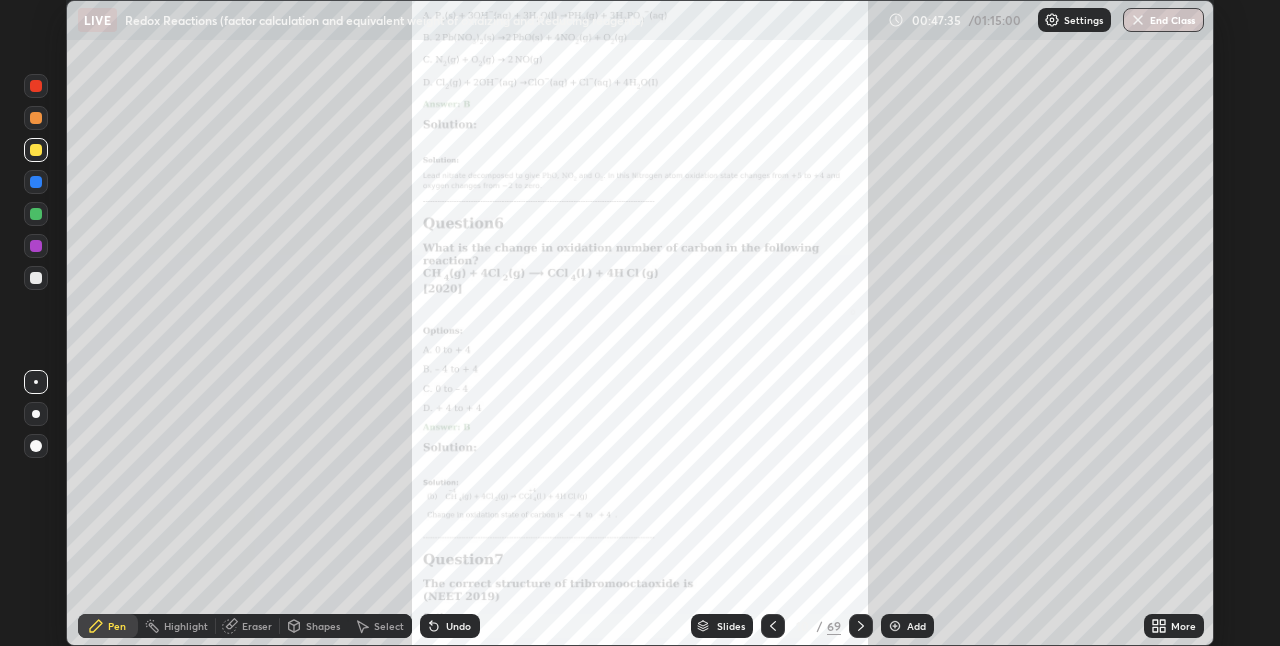 click at bounding box center [36, 86] 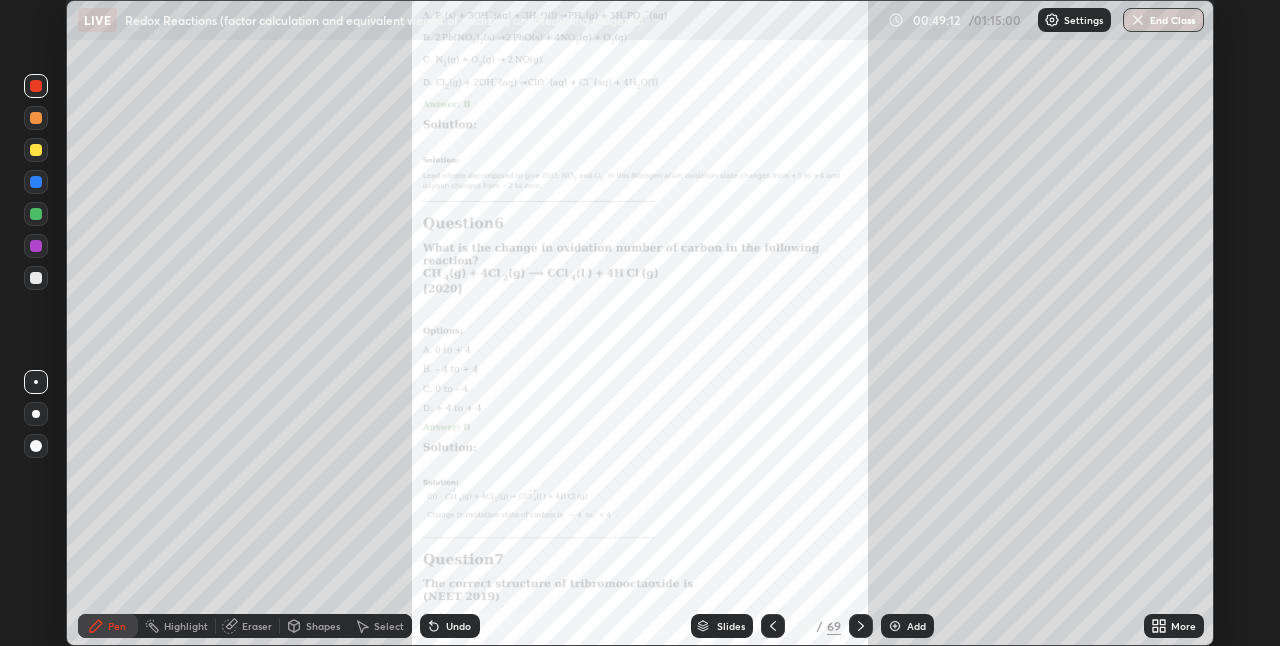 click 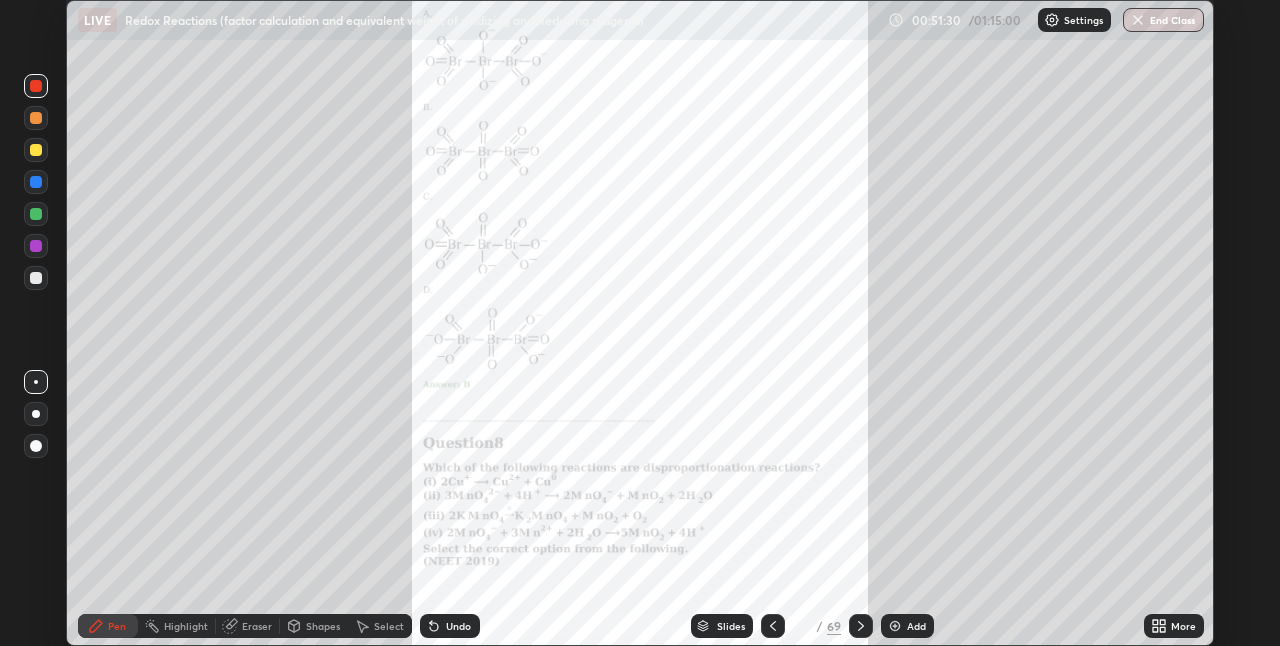 click 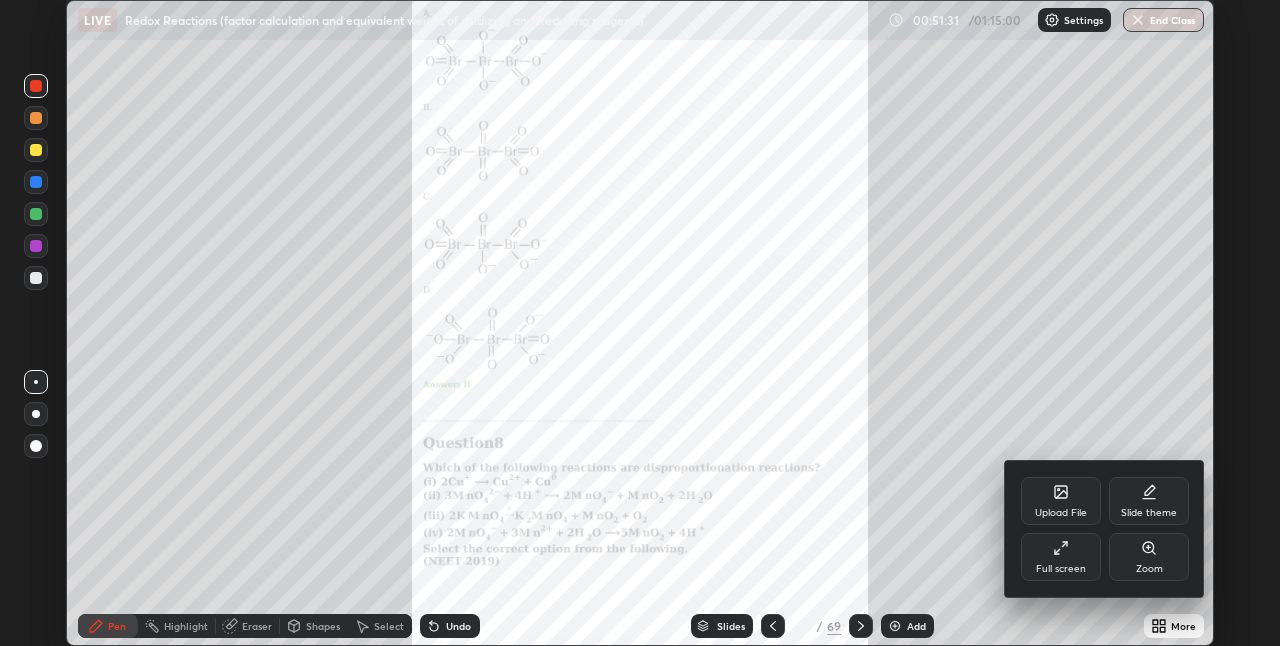 click on "Full screen" at bounding box center [1061, 557] 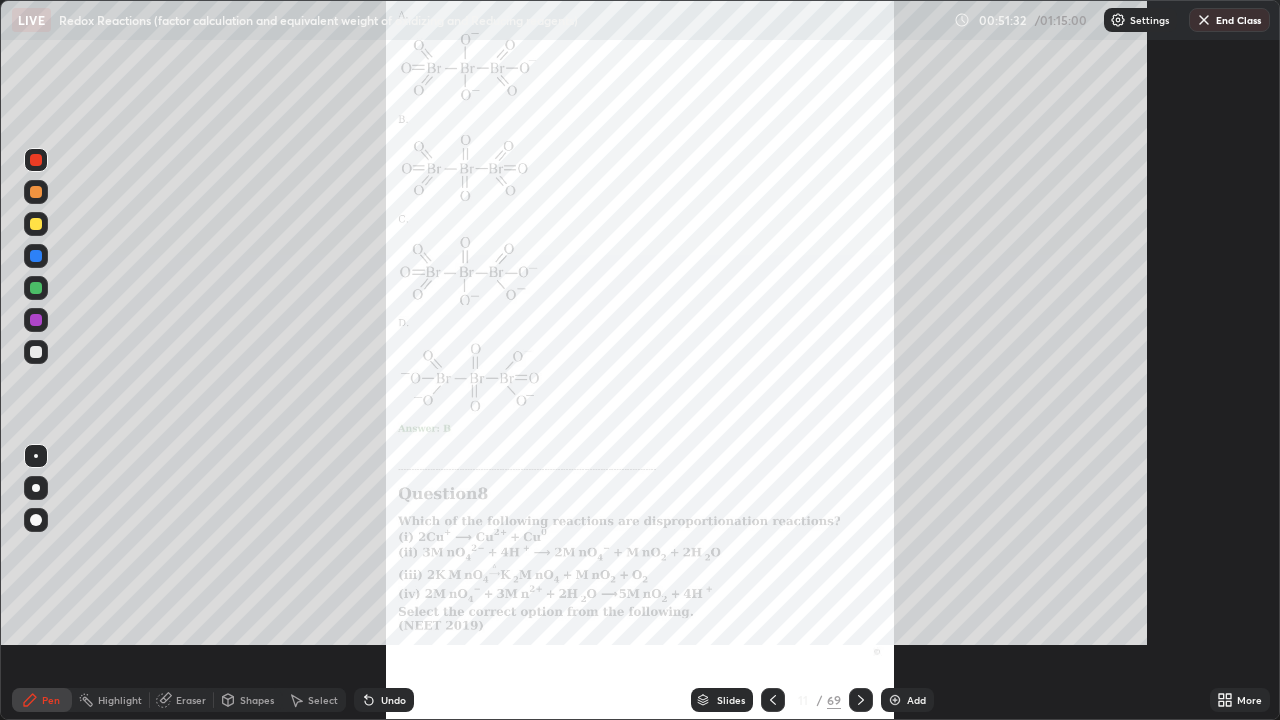 scroll, scrollTop: 99280, scrollLeft: 98720, axis: both 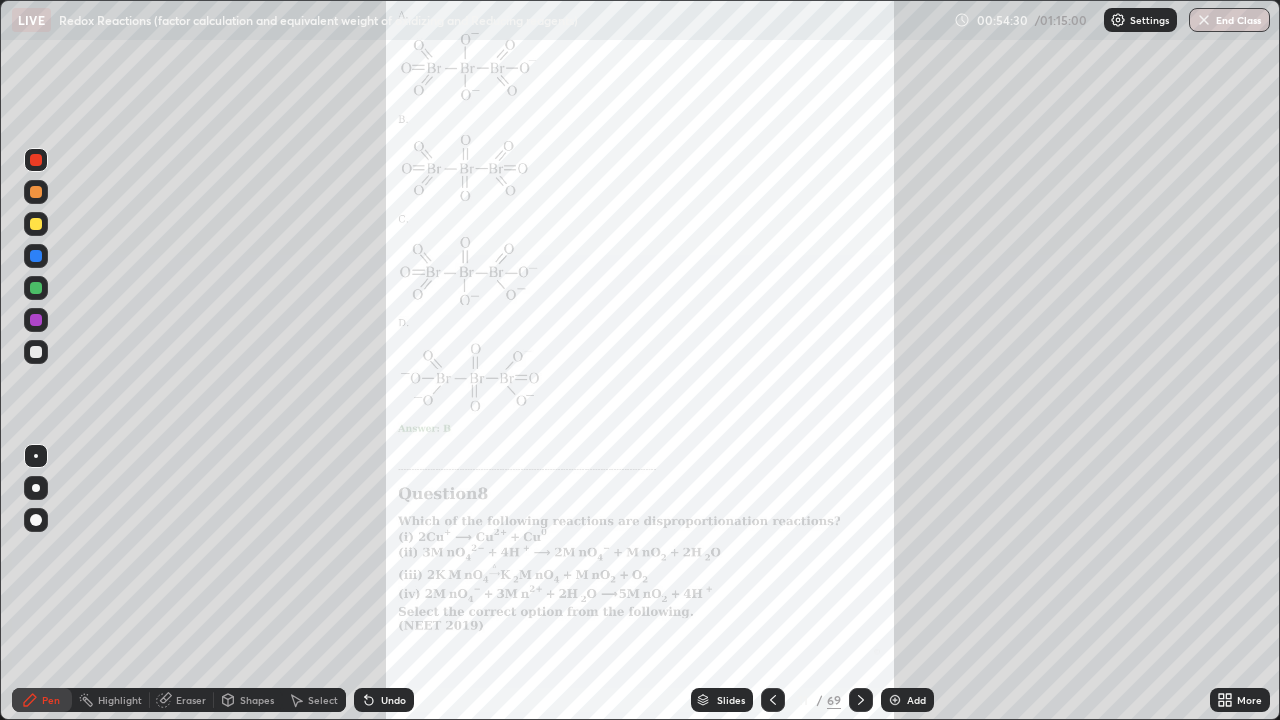 click at bounding box center [36, 224] 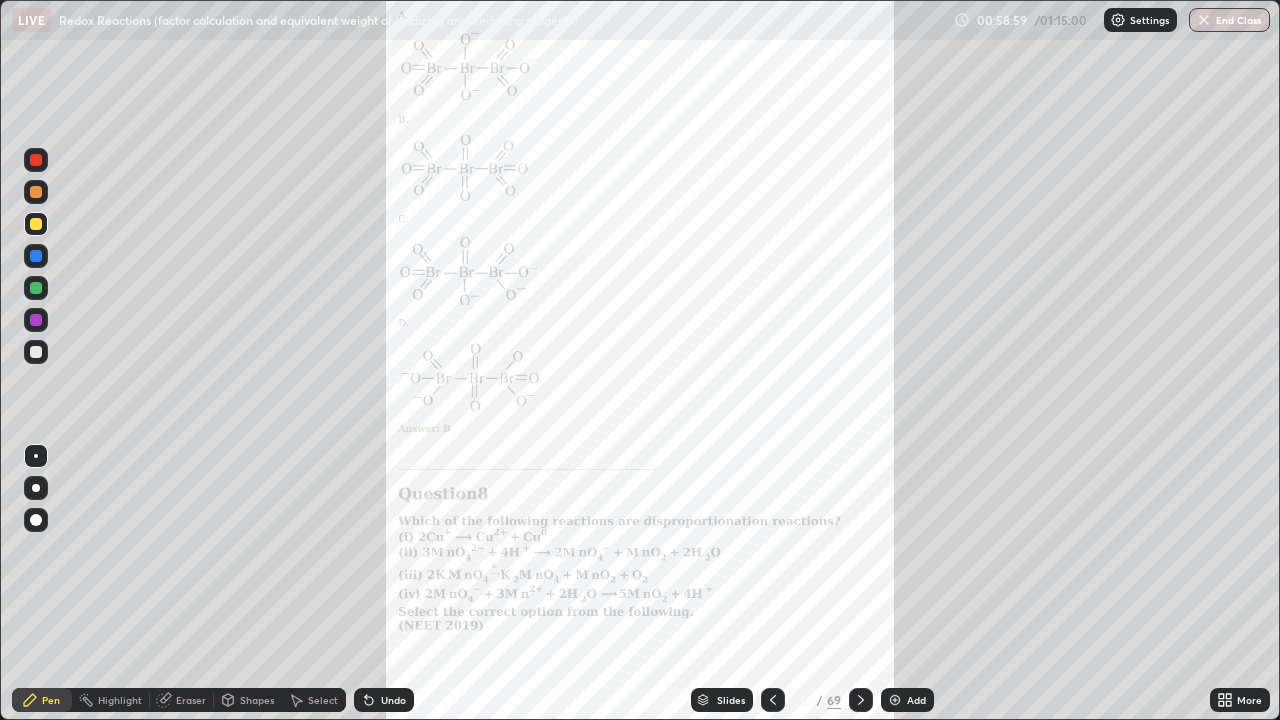 click at bounding box center (36, 160) 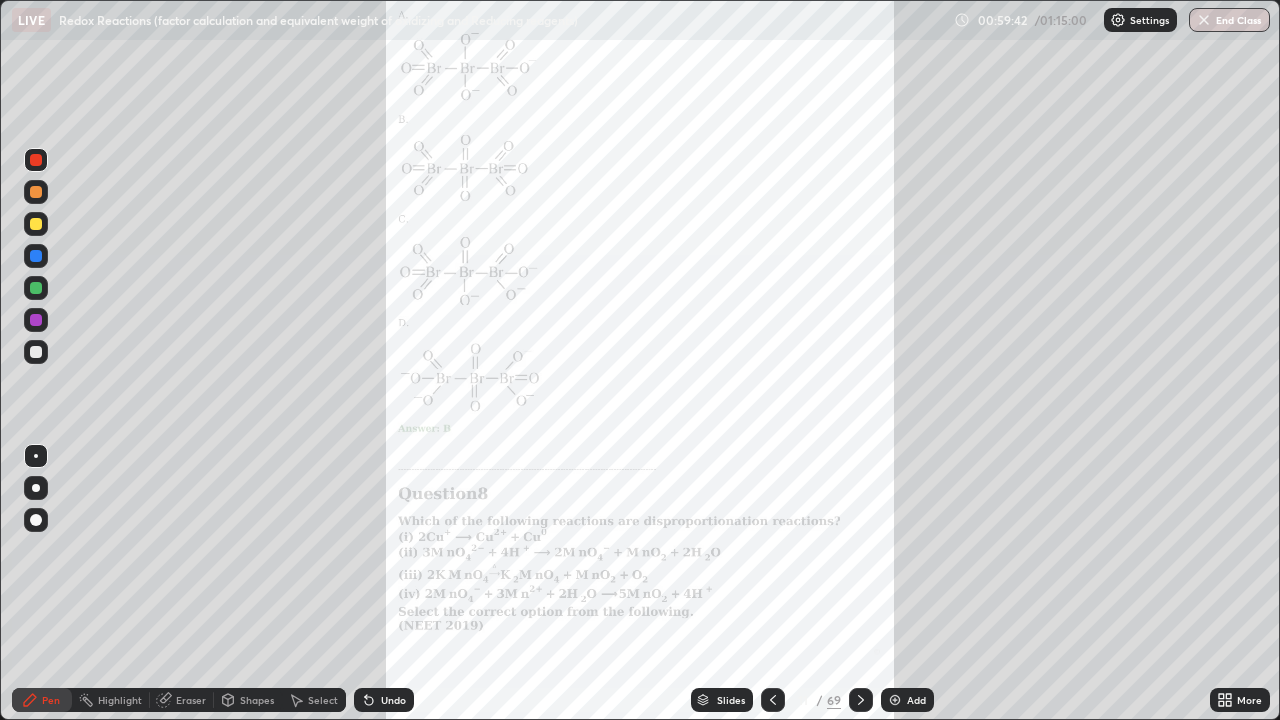 click at bounding box center [36, 288] 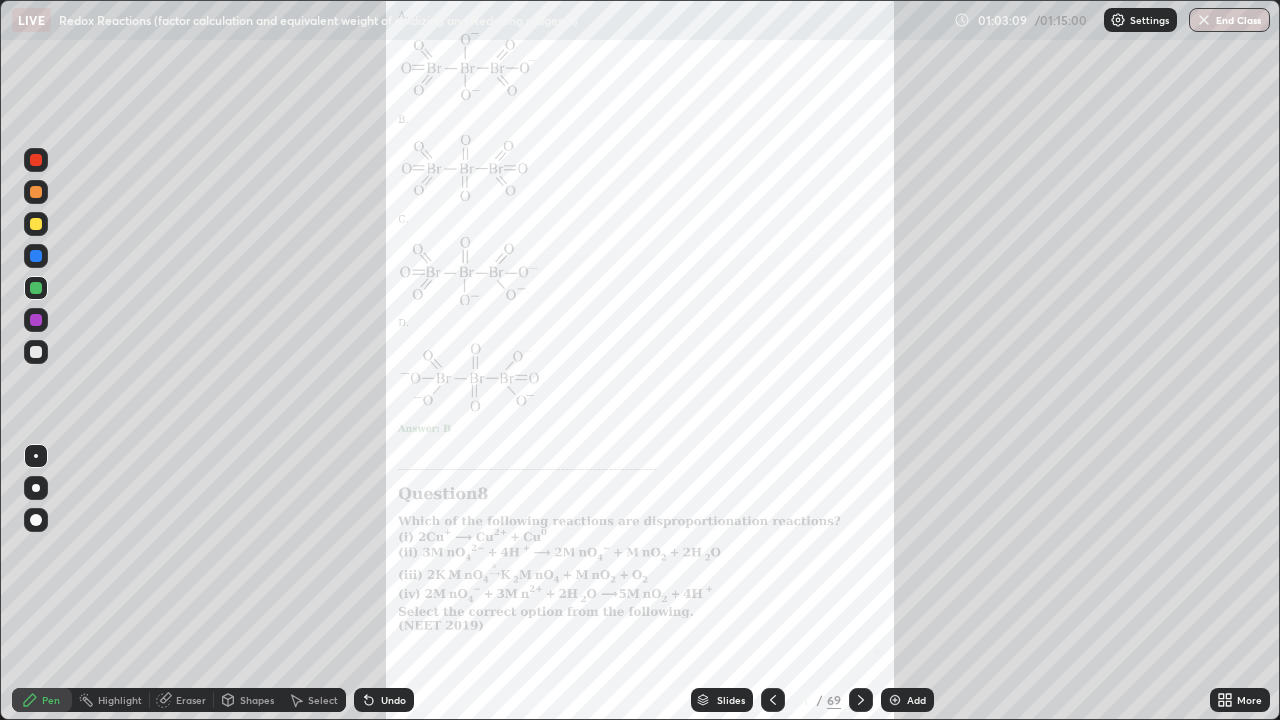 click 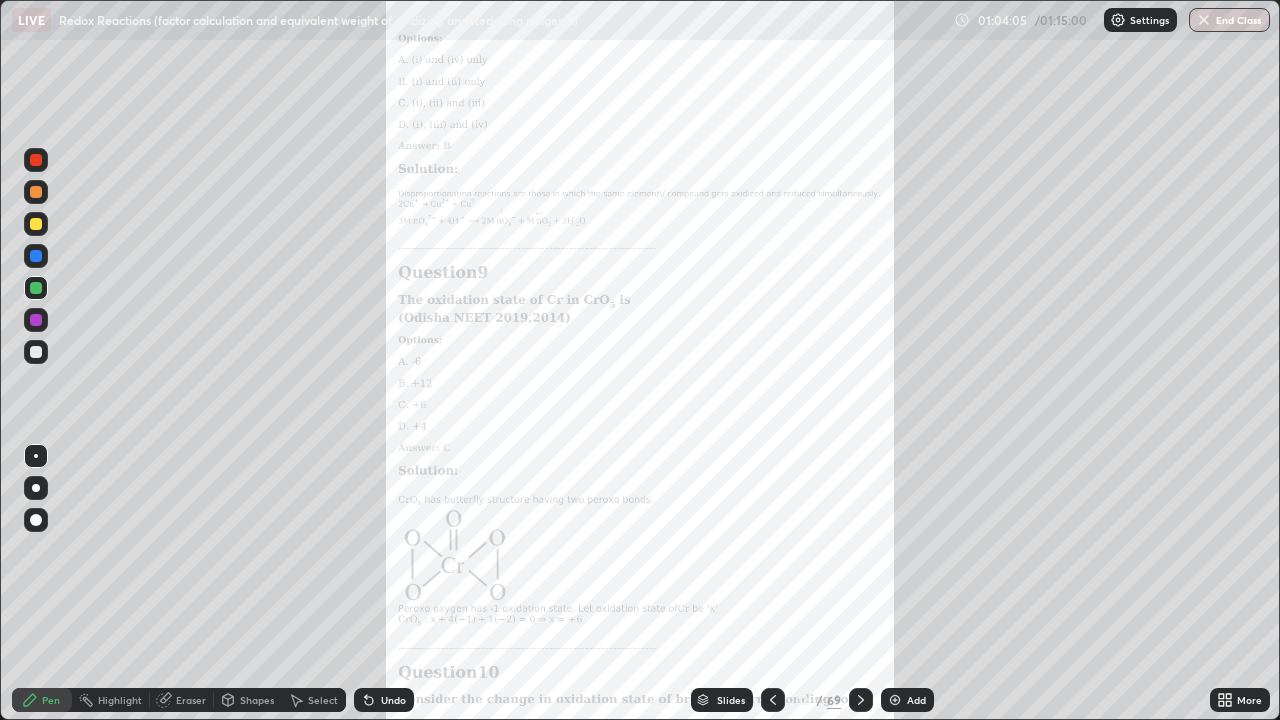 click 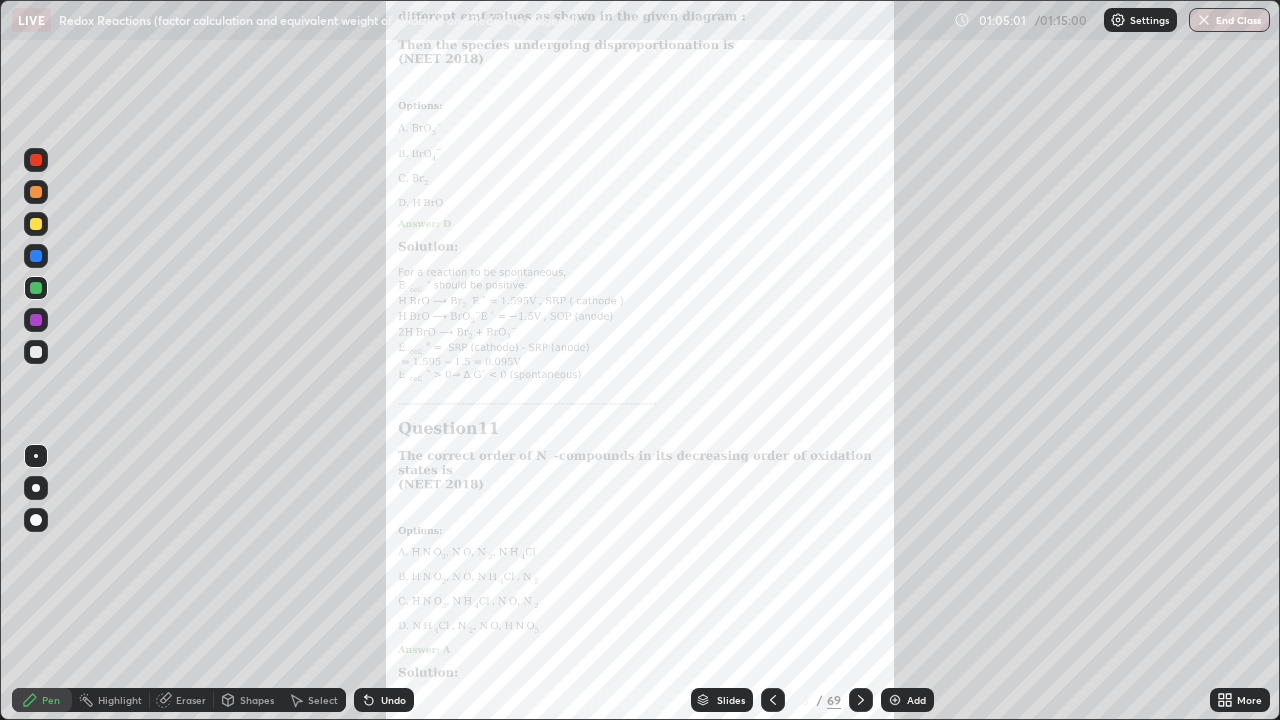 click at bounding box center [36, 224] 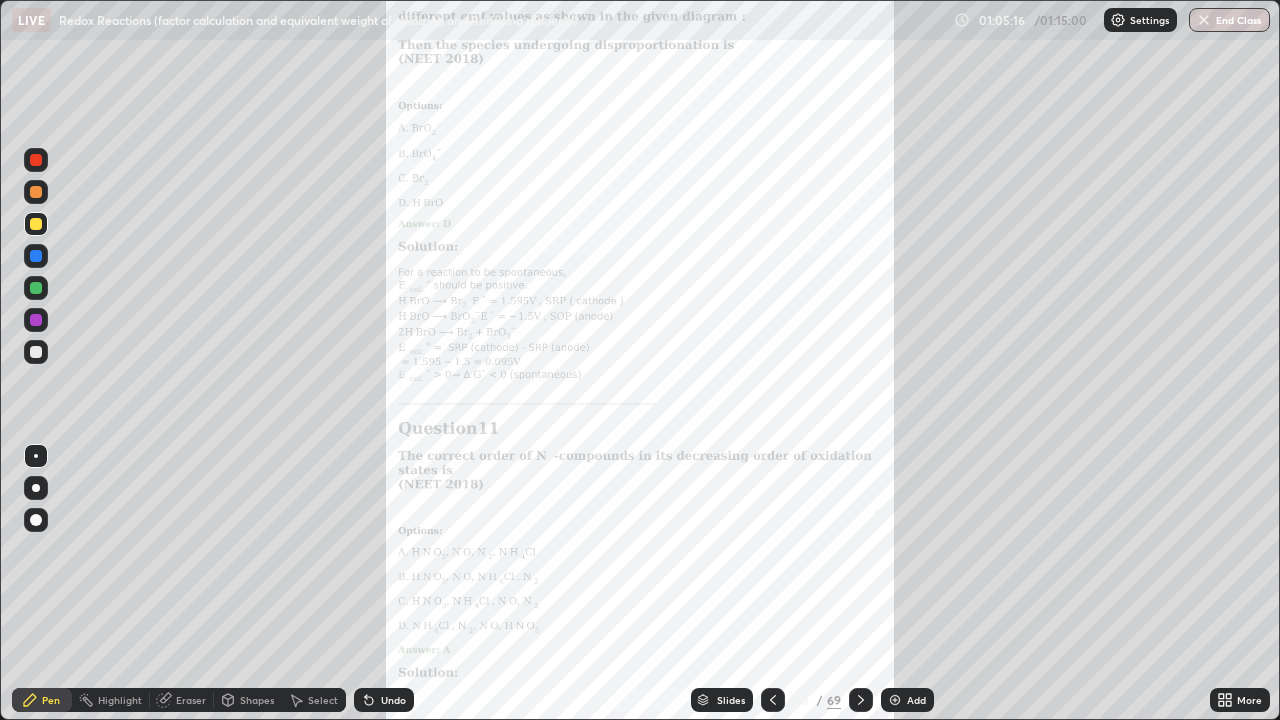 click at bounding box center [36, 160] 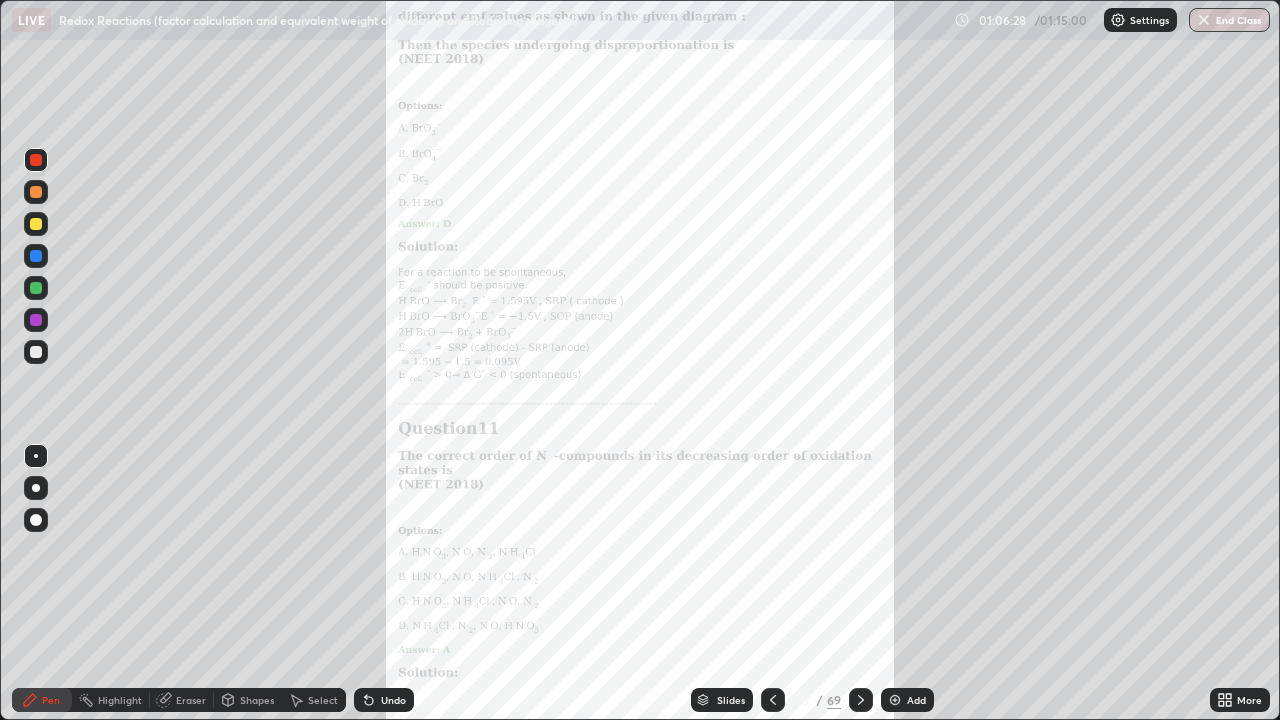 click 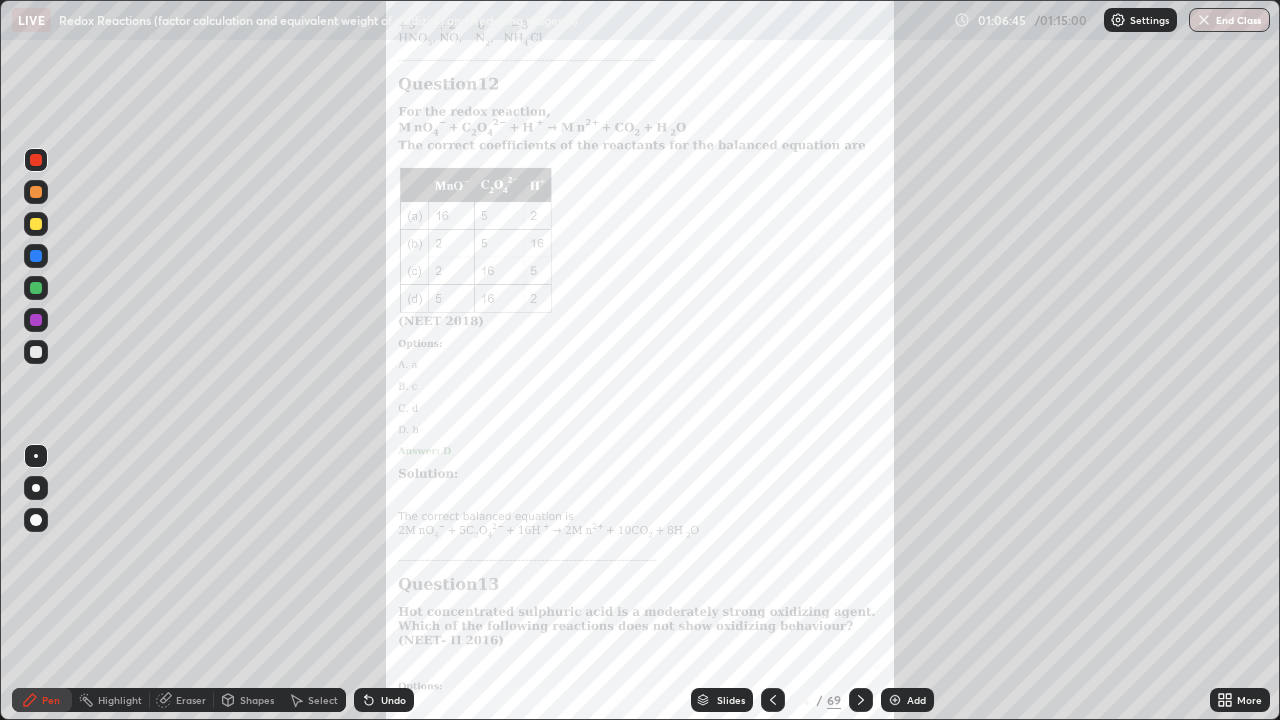 click 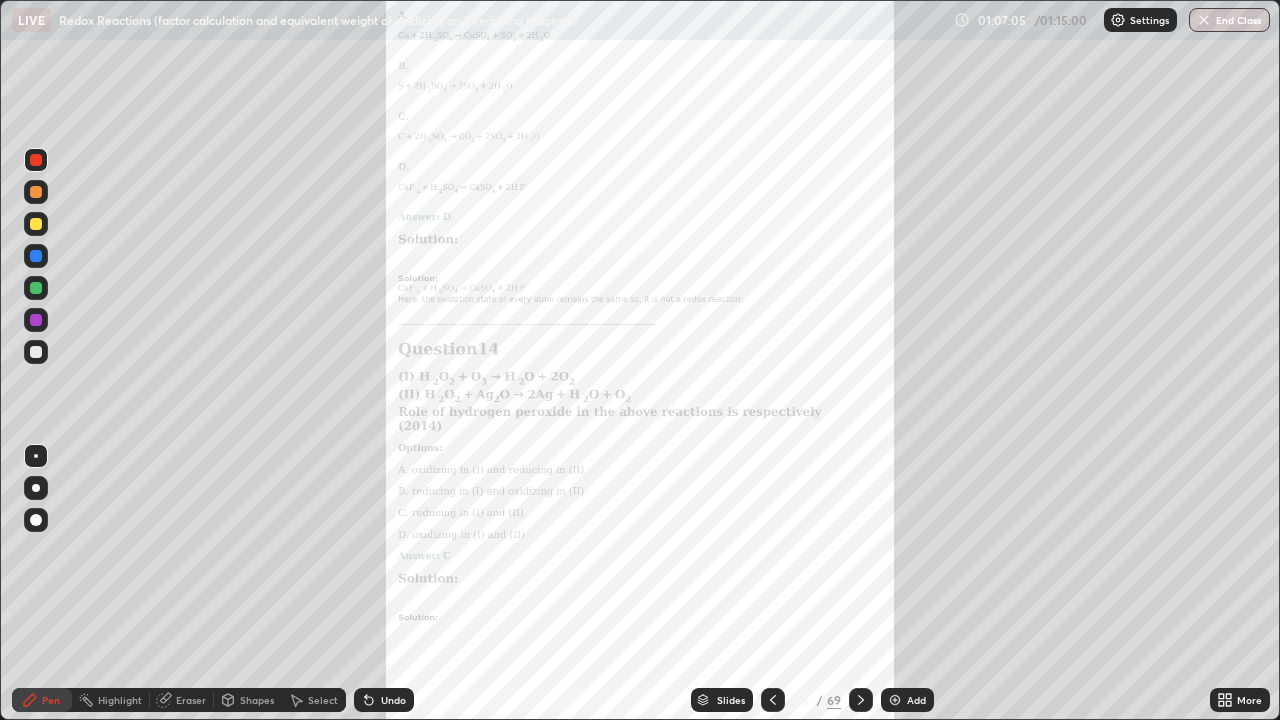 click at bounding box center [773, 700] 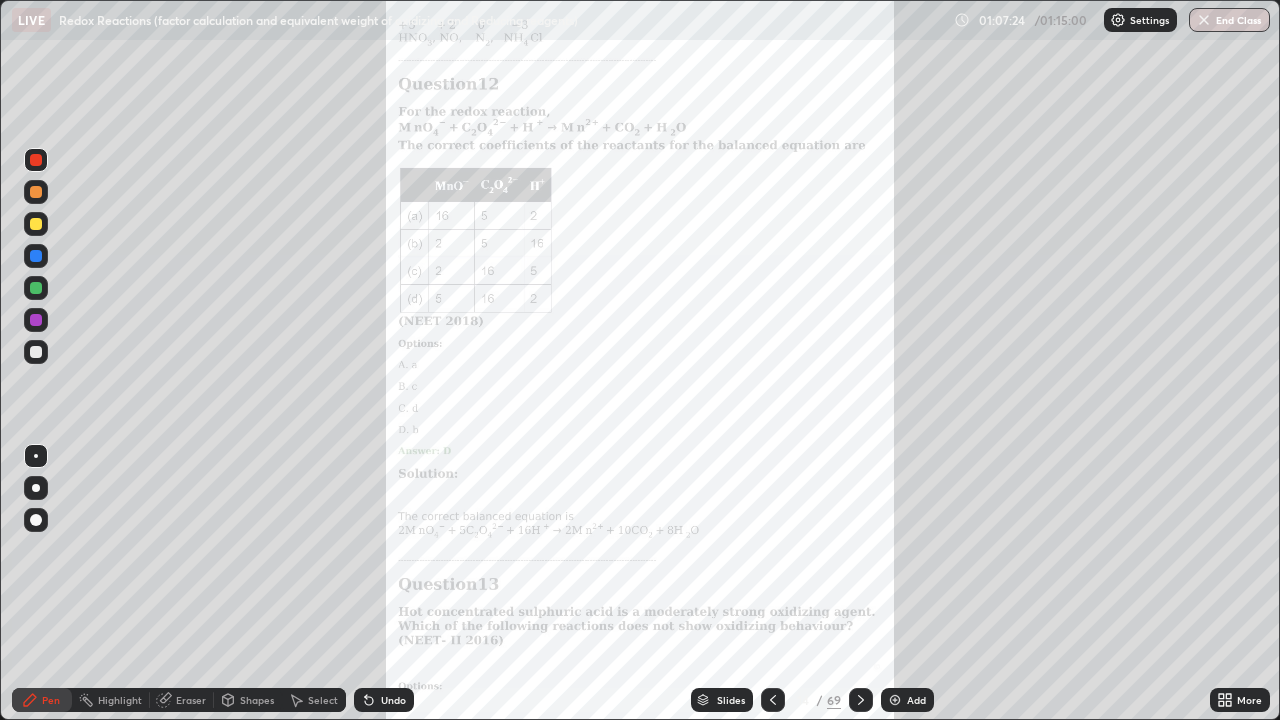 click 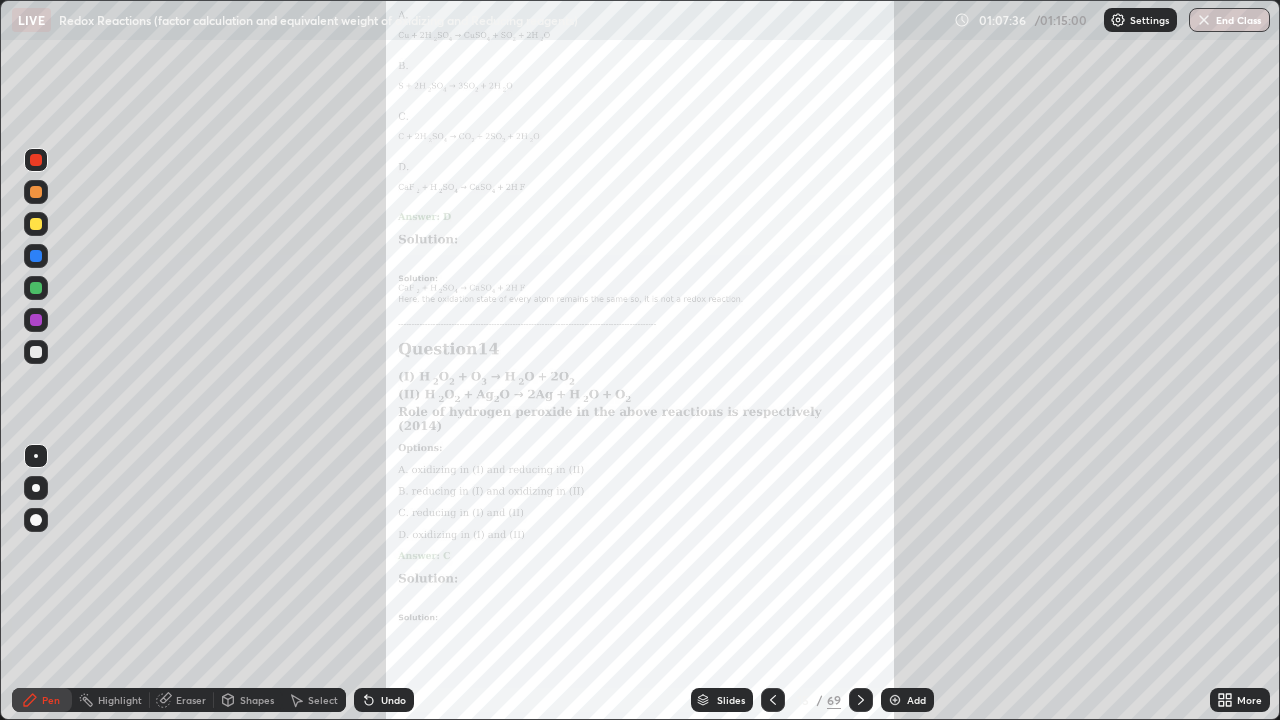 click at bounding box center [36, 224] 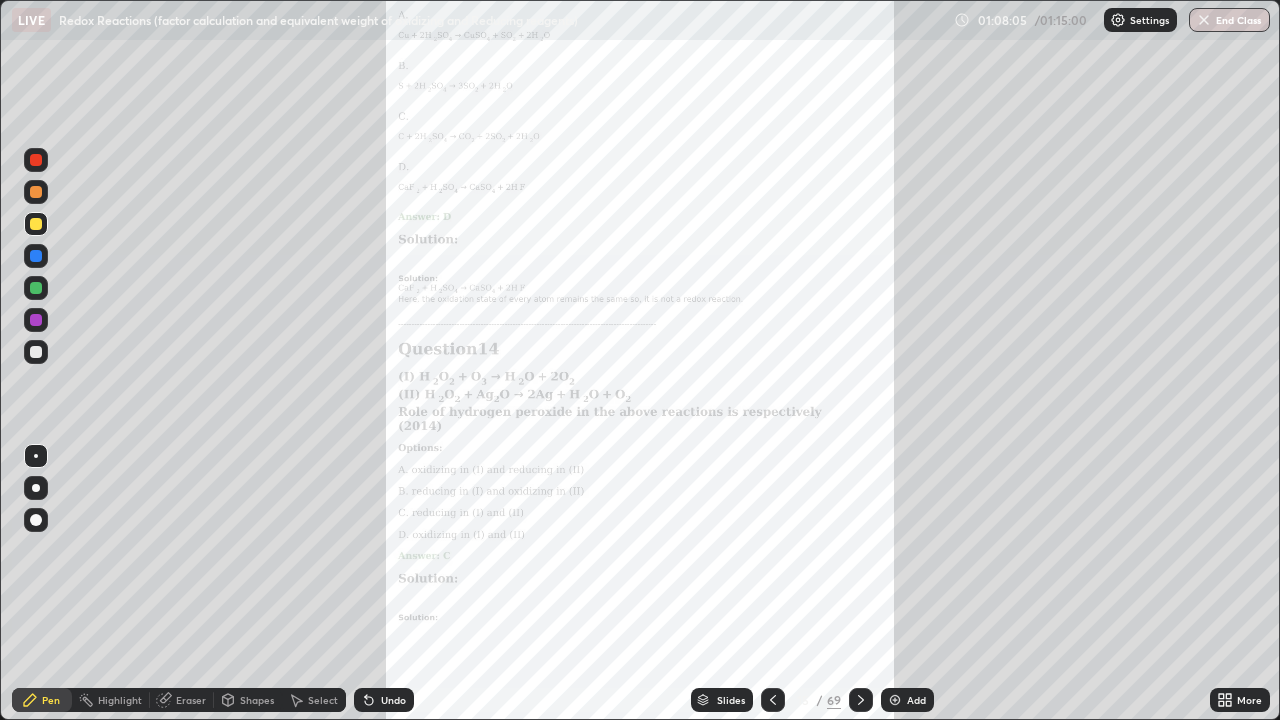 click on "Eraser" at bounding box center [191, 700] 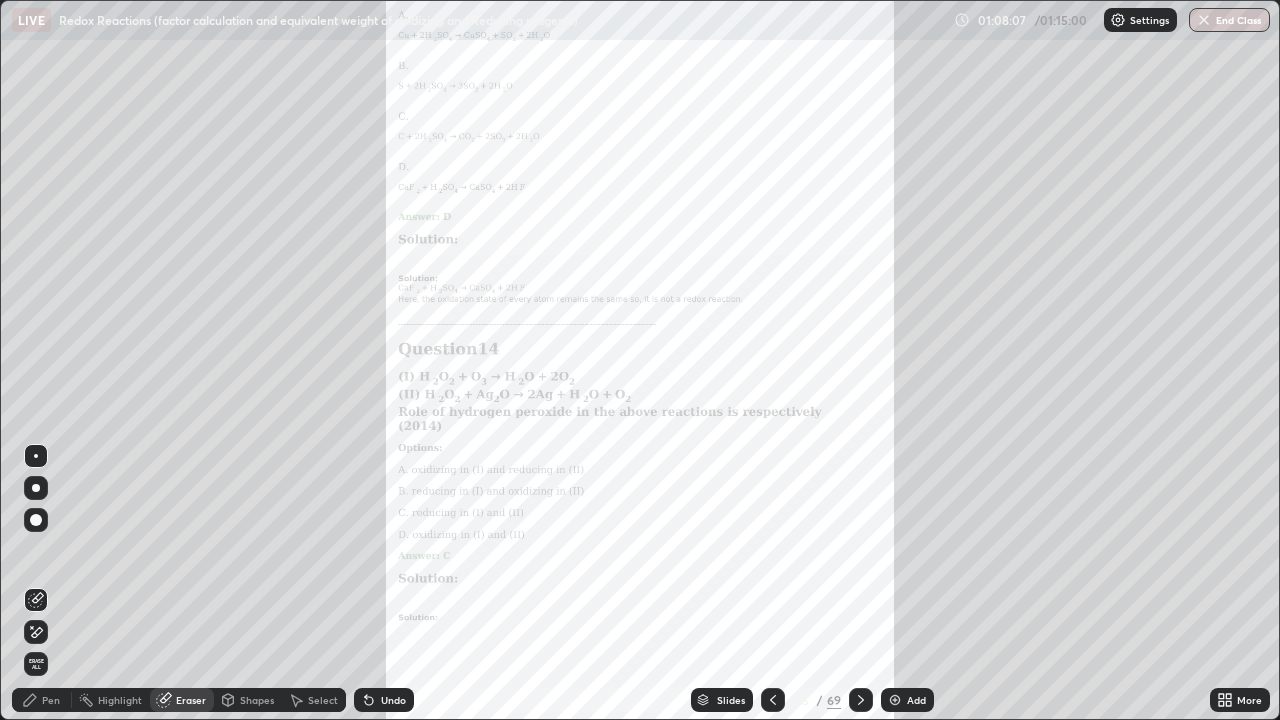 click on "Pen" at bounding box center [42, 700] 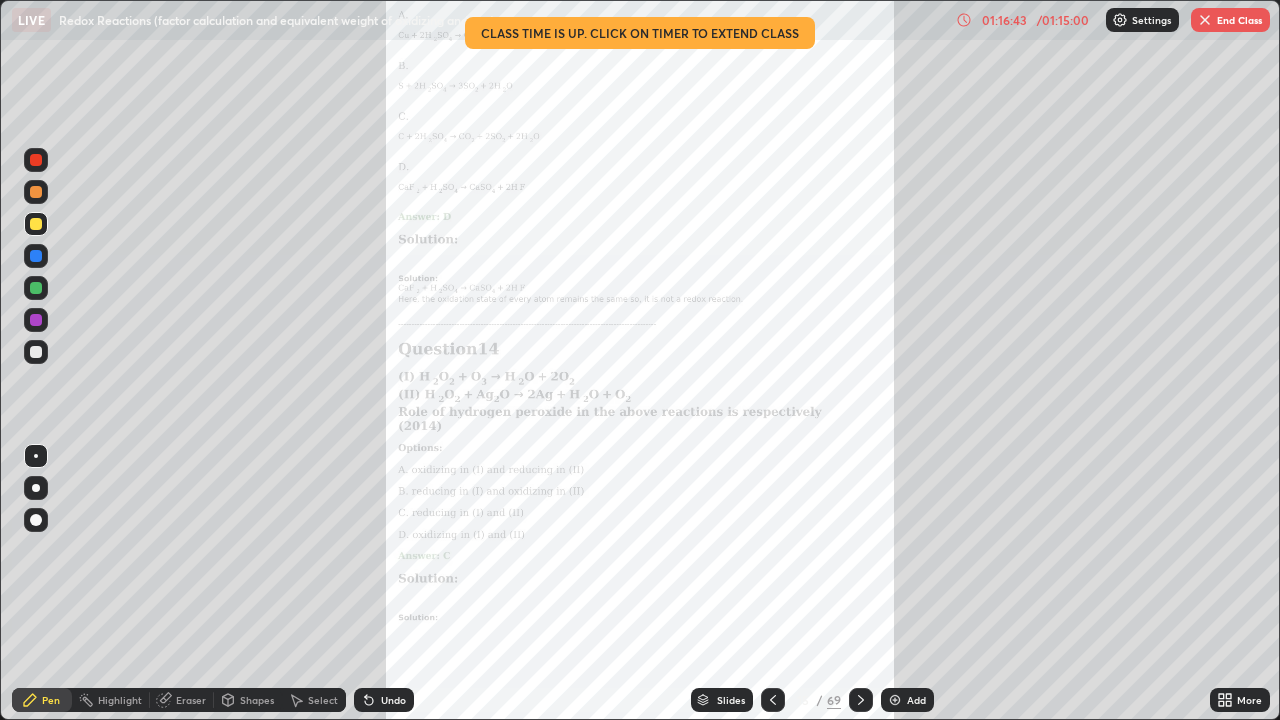 click at bounding box center (1205, 20) 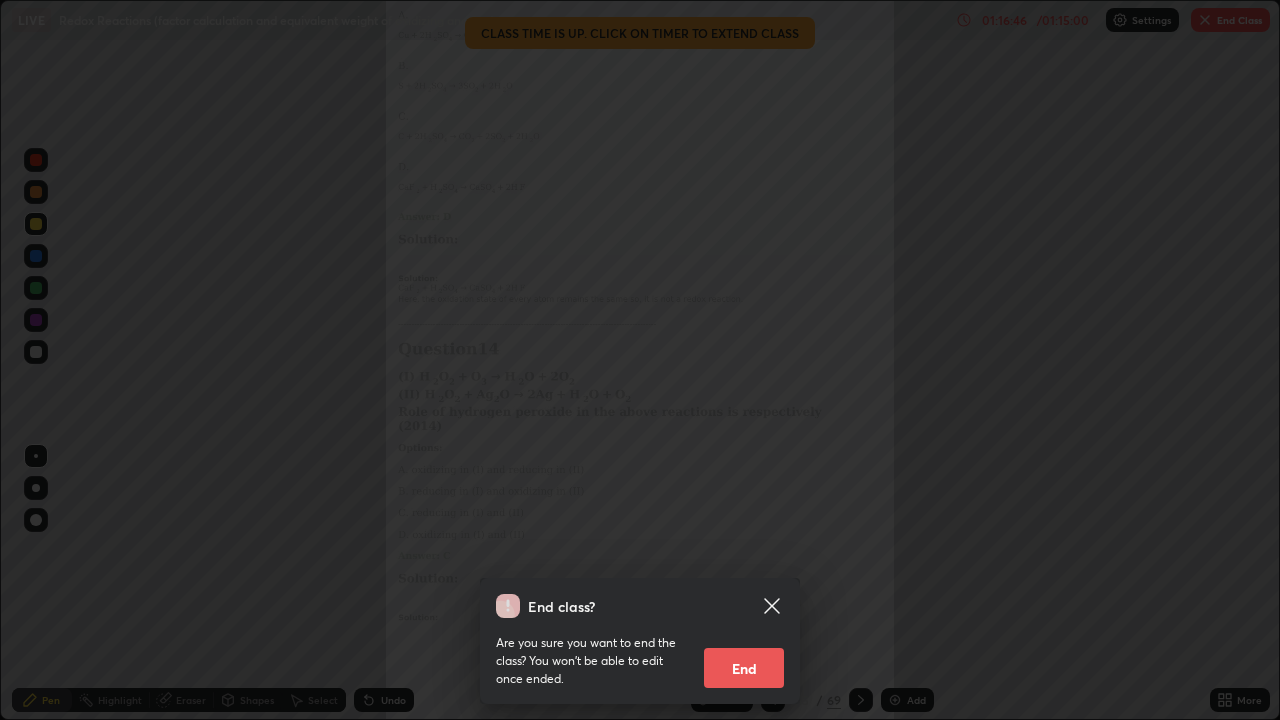 click on "End" at bounding box center [744, 668] 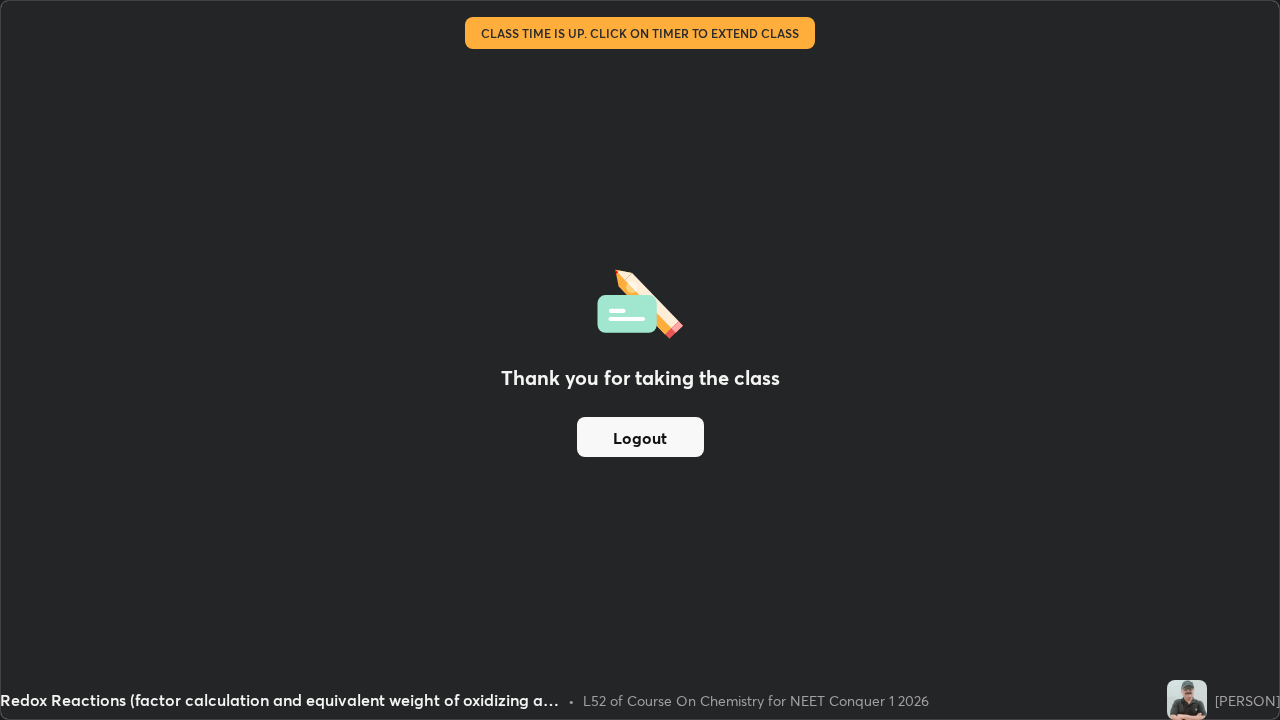 click on "Logout" at bounding box center [640, 437] 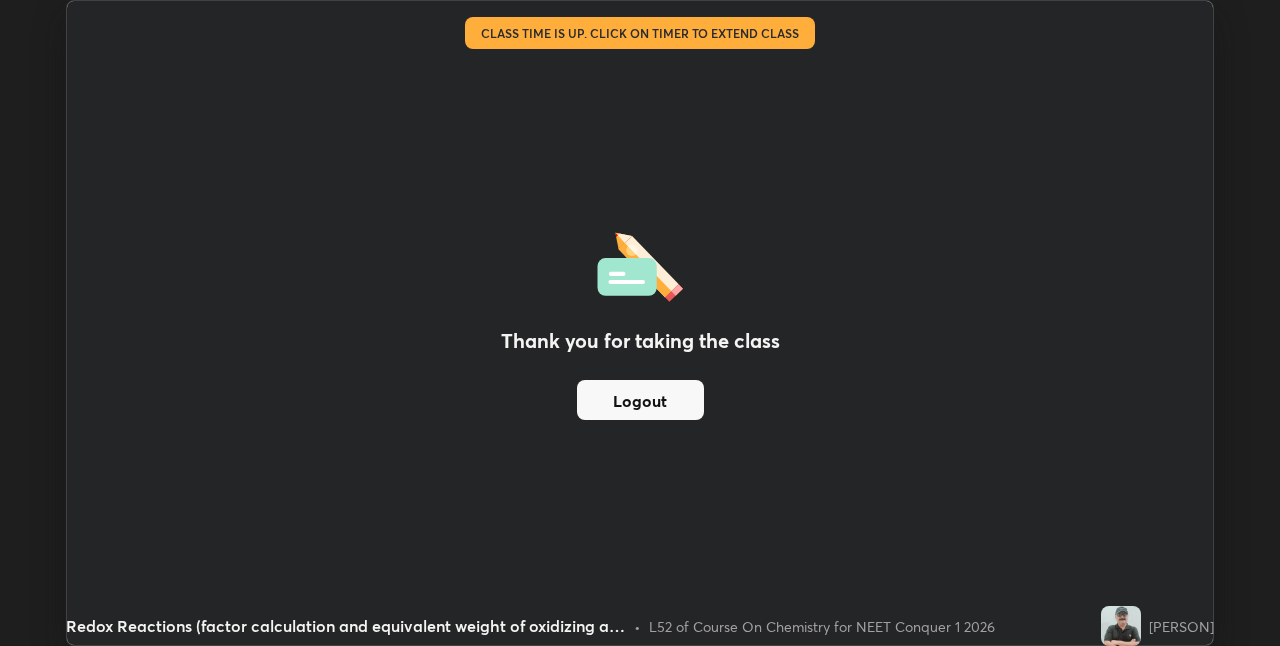 scroll, scrollTop: 646, scrollLeft: 1280, axis: both 